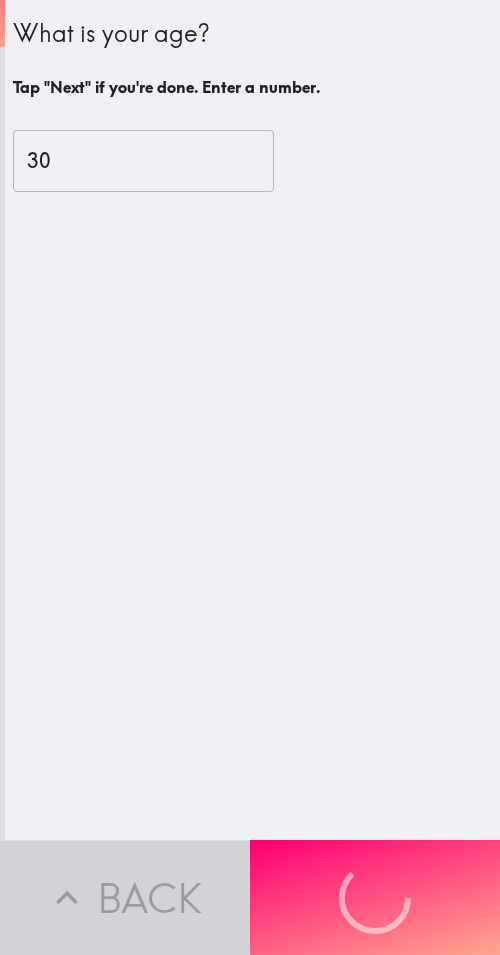 scroll, scrollTop: 0, scrollLeft: 0, axis: both 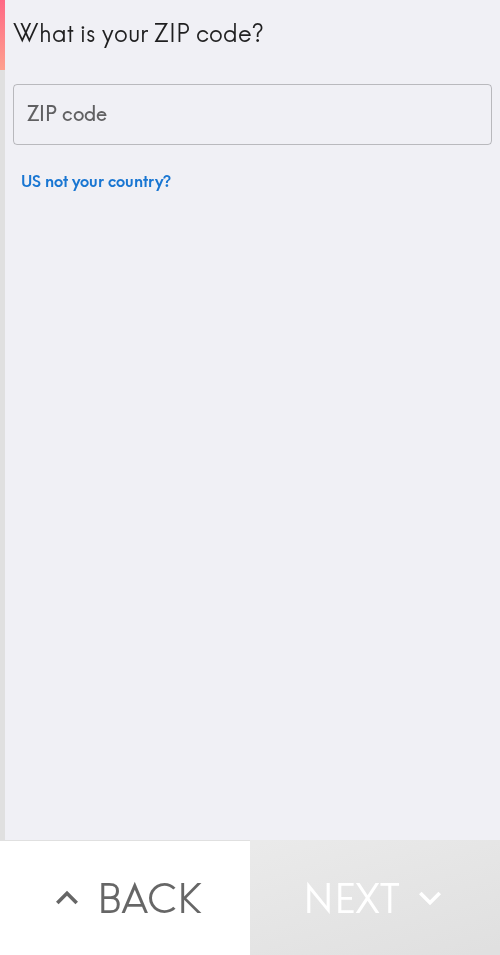 click on "ZIP code" at bounding box center [252, 115] 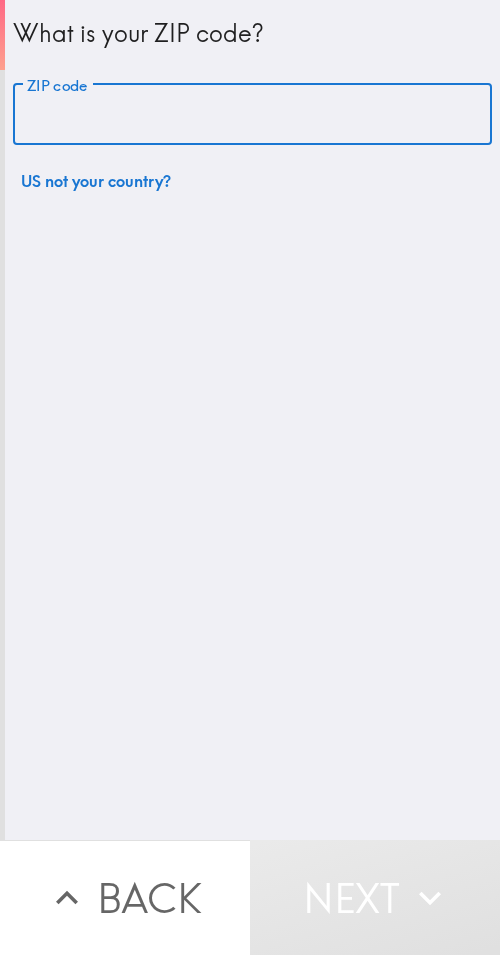 paste on "33602" 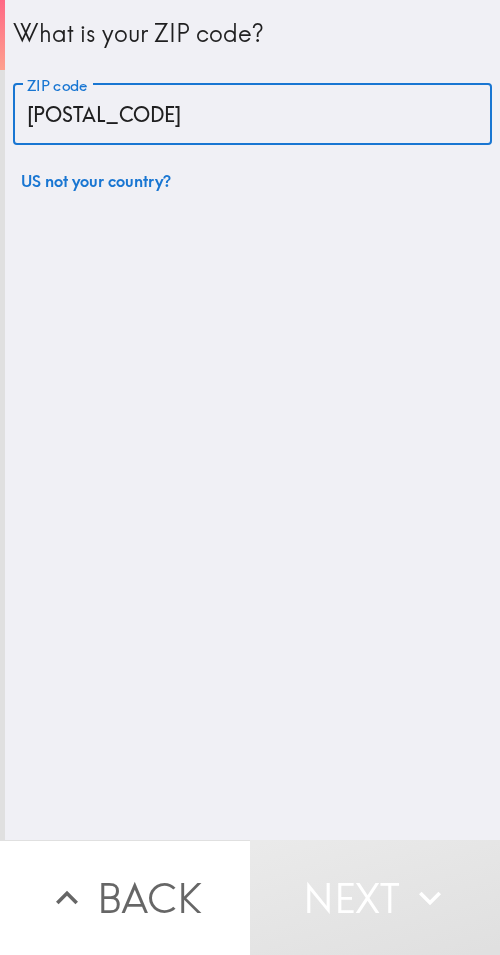 type on "33602" 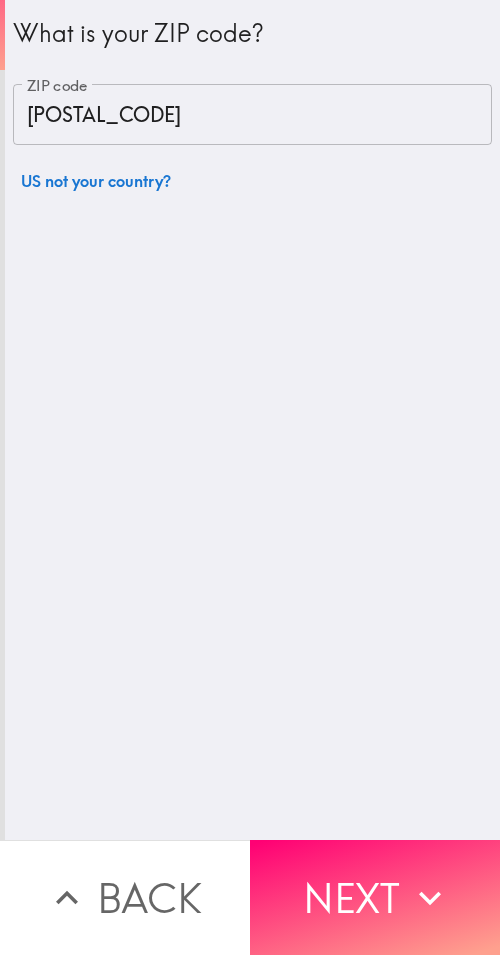 click on "What is your ZIP code? ZIP code 33602 ZIP code US not your country?" at bounding box center [252, 420] 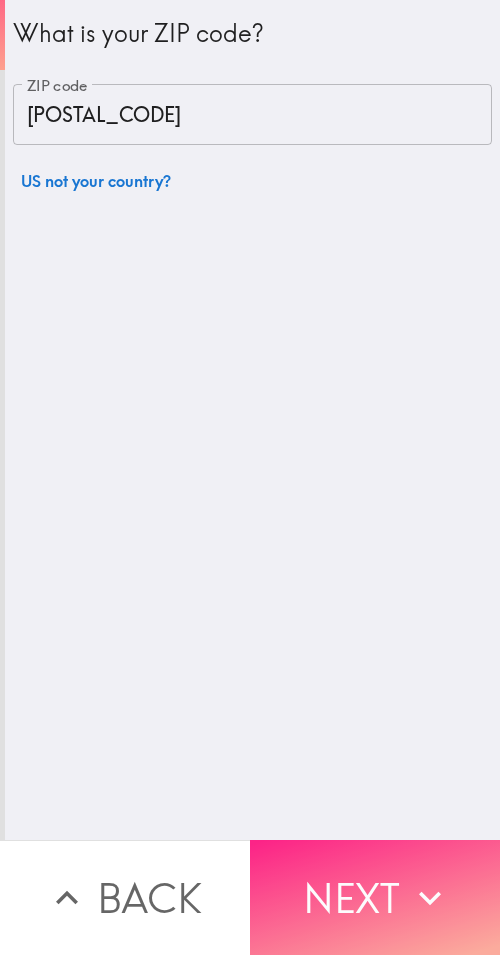 click on "Next" at bounding box center [375, 897] 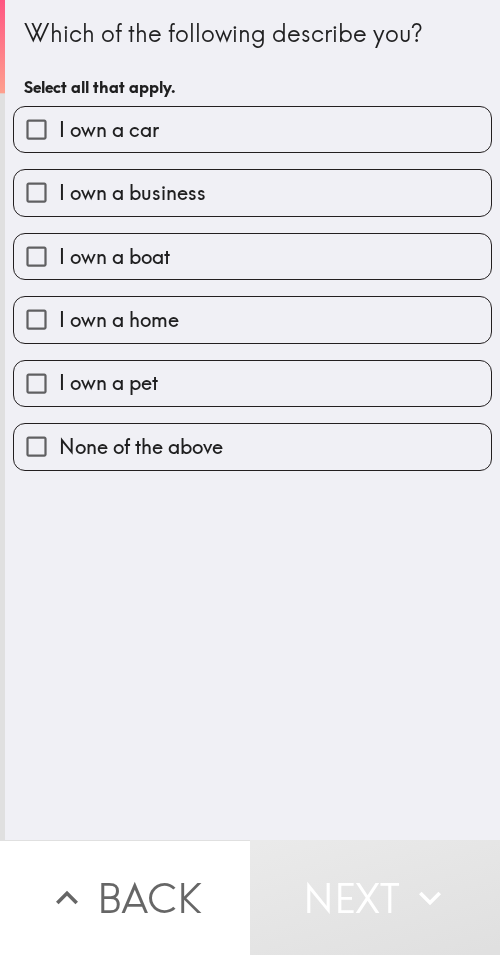 click on "I own a business" at bounding box center (252, 192) 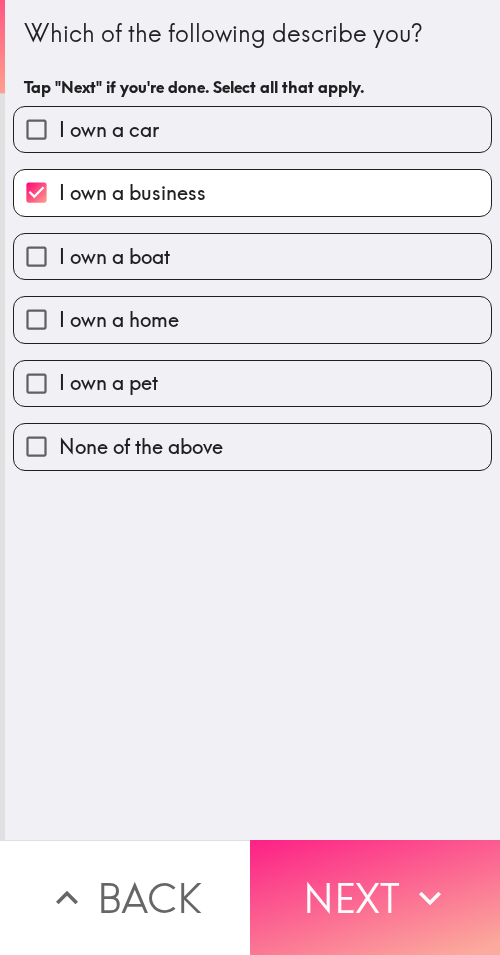 click on "Next" at bounding box center (375, 897) 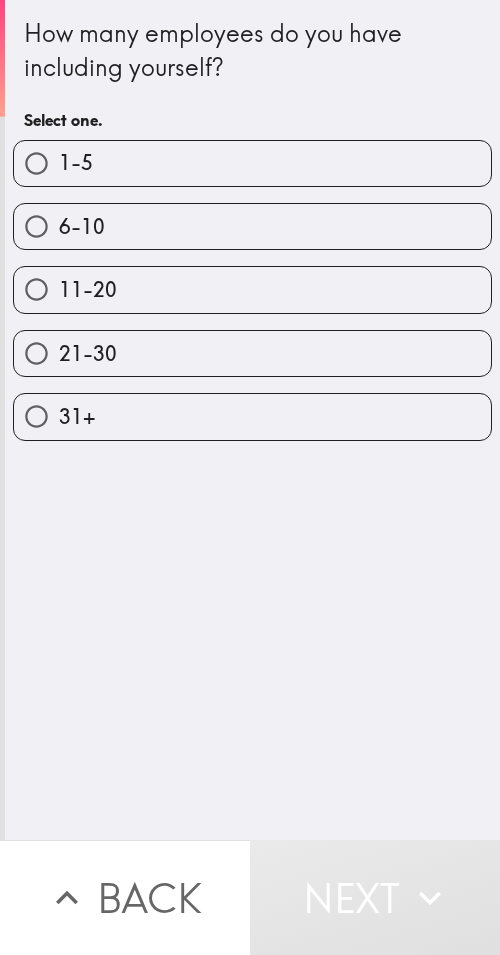 click on "1-5" at bounding box center (252, 163) 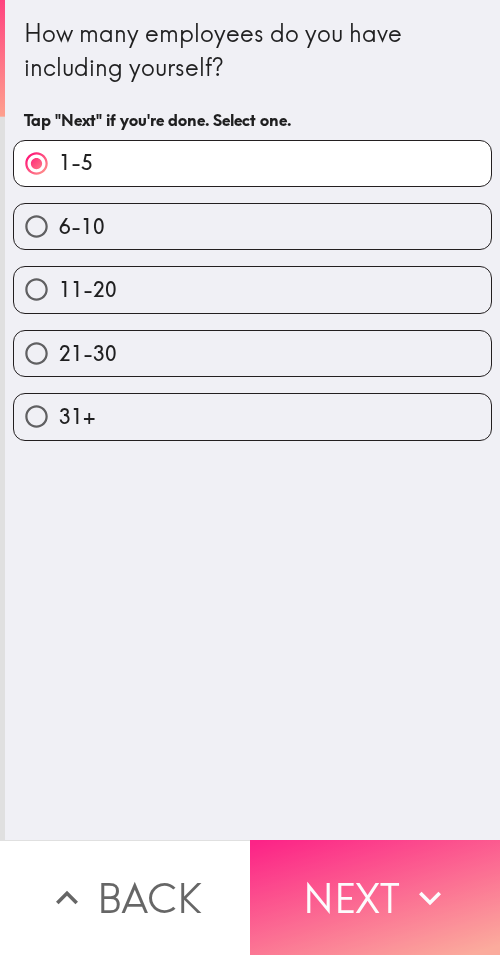 click on "Next" at bounding box center (375, 897) 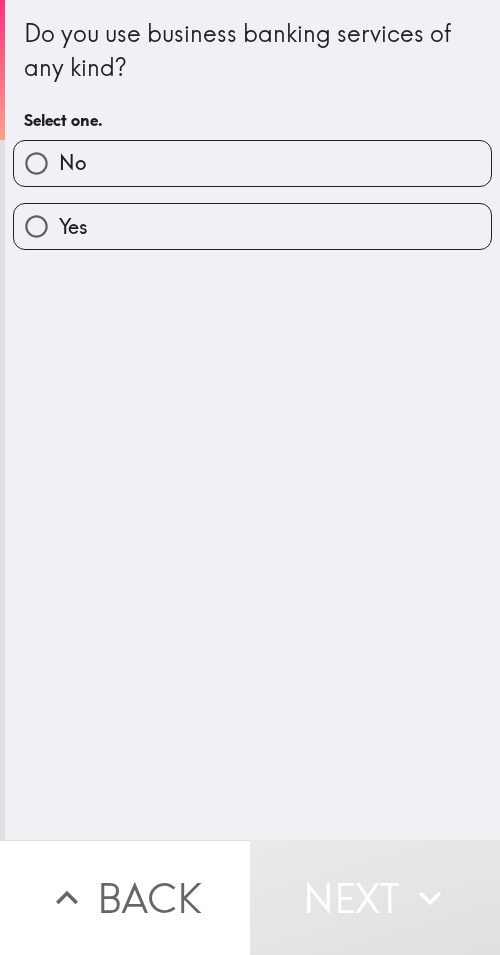 click on "Yes" at bounding box center [252, 226] 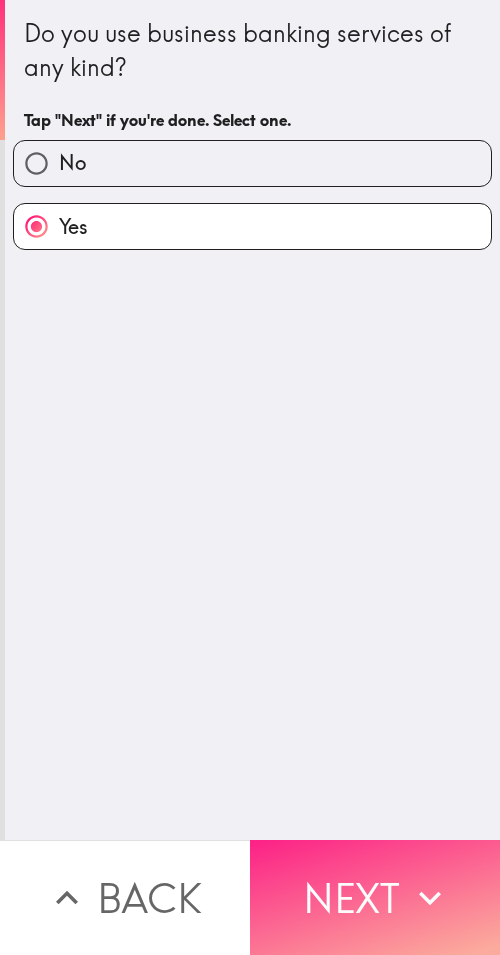 click on "Next" at bounding box center (375, 897) 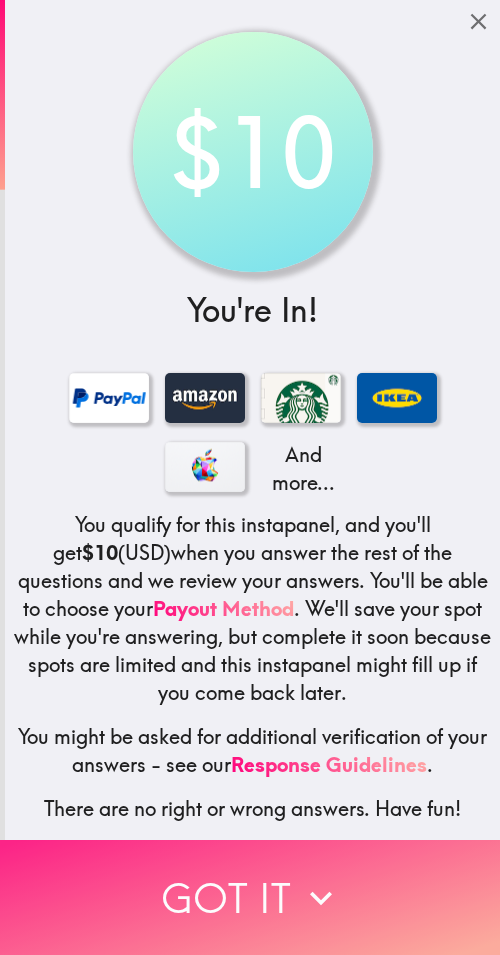 click 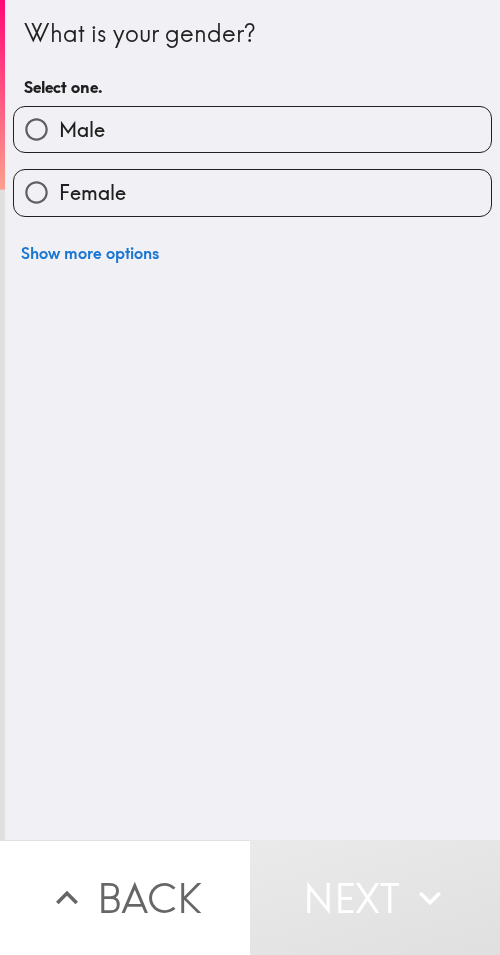 click on "Male" at bounding box center (252, 129) 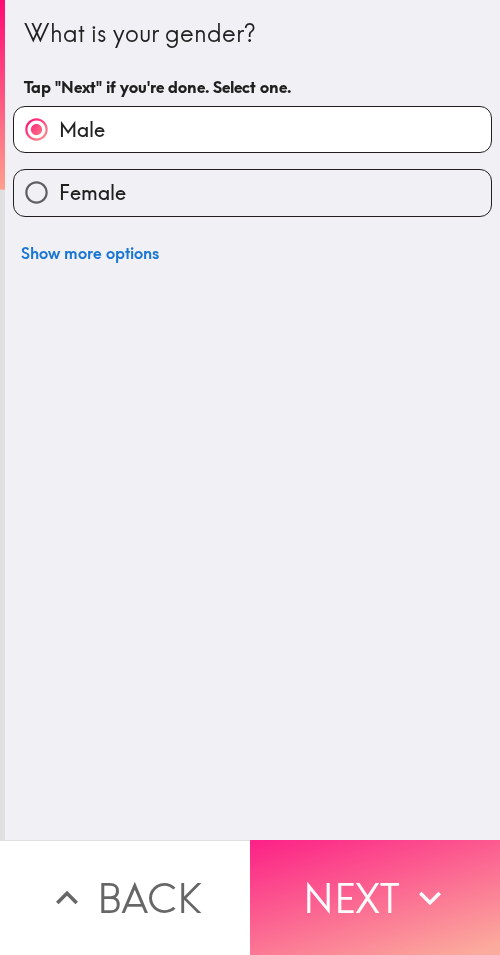 click on "Next" at bounding box center (375, 897) 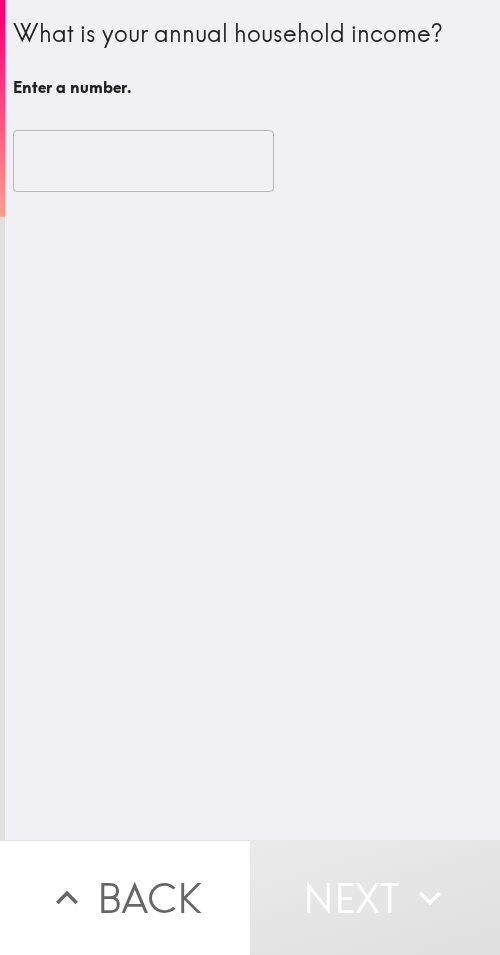 click at bounding box center (143, 161) 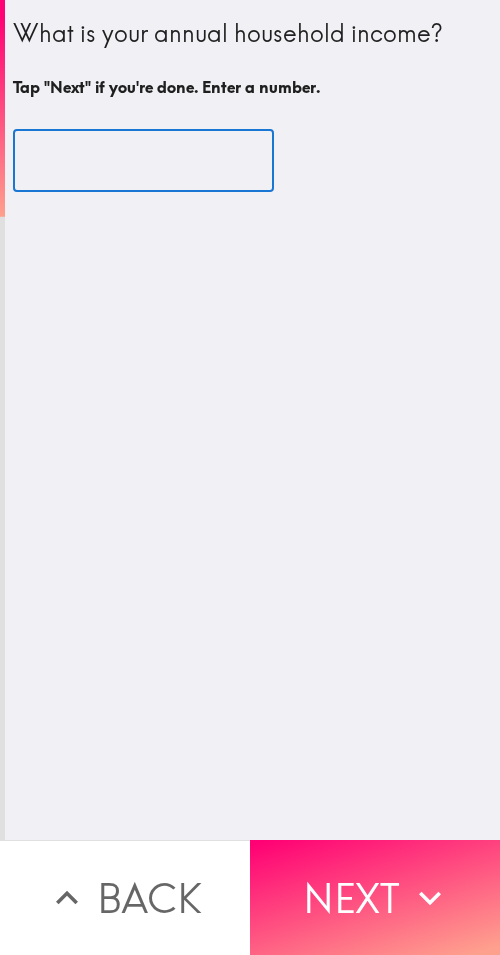 type on "140000" 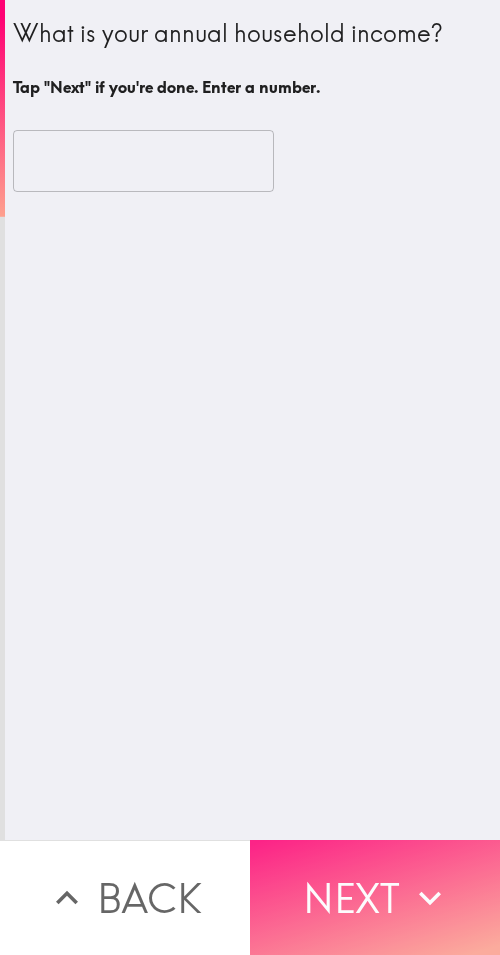 drag, startPoint x: 355, startPoint y: 904, endPoint x: 416, endPoint y: 906, distance: 61.03278 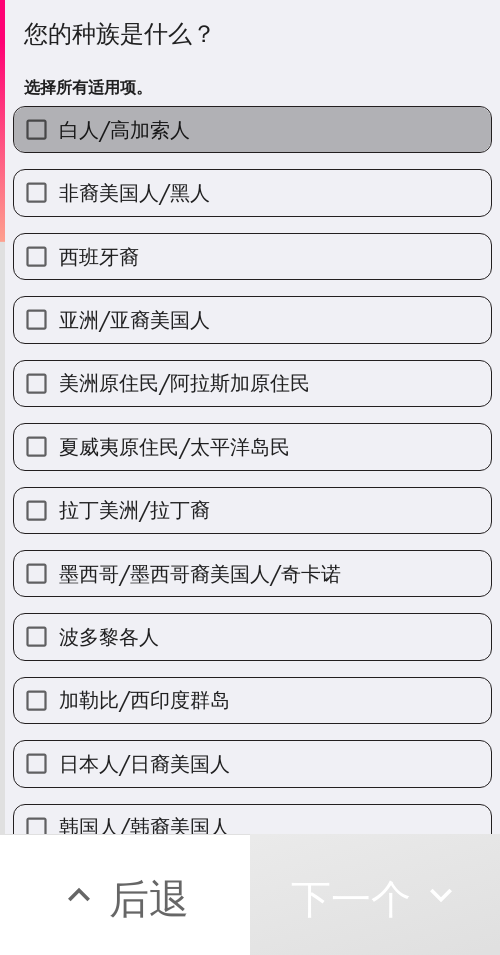 click on "白人/高加索人" at bounding box center (252, 129) 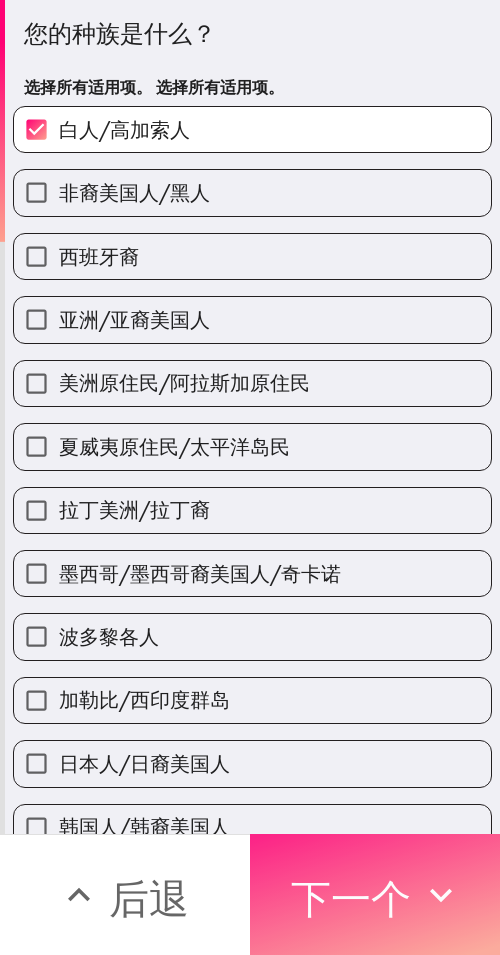 drag, startPoint x: 396, startPoint y: 894, endPoint x: 483, endPoint y: 905, distance: 87.69264 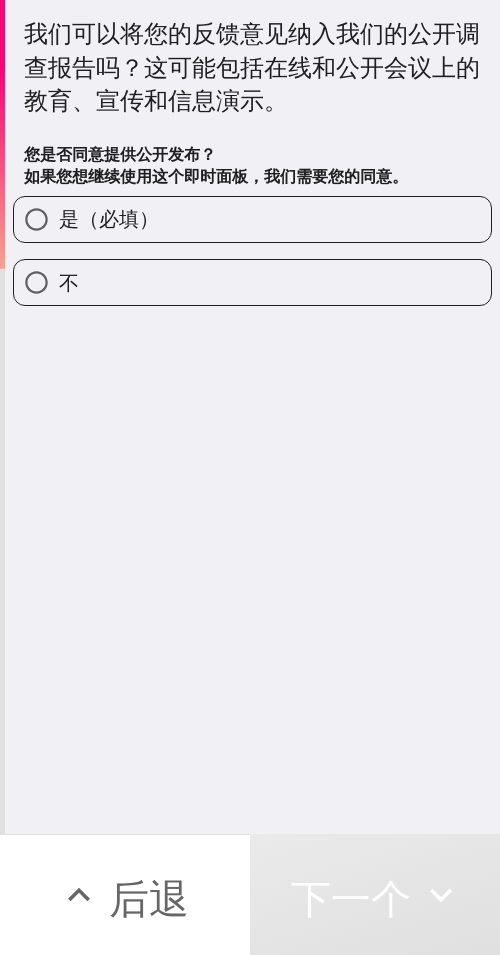 click on "是（必填）" at bounding box center [252, 219] 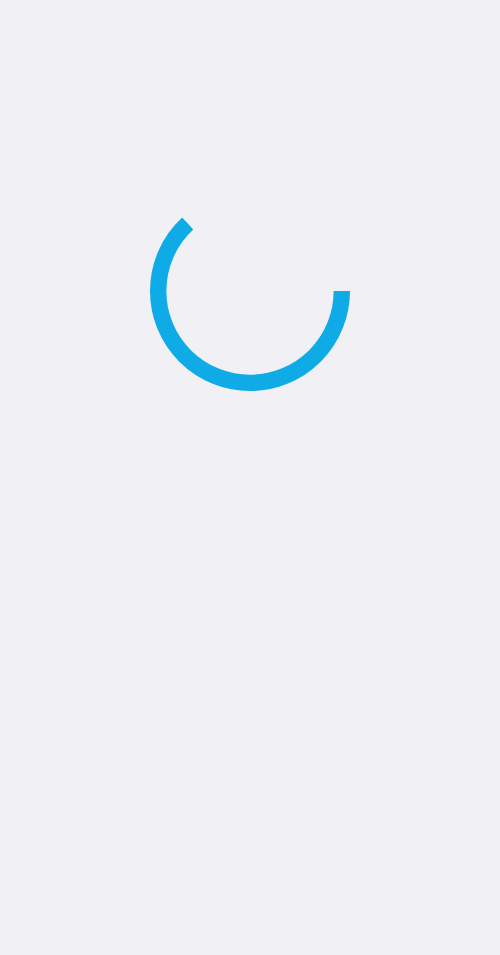 scroll, scrollTop: 0, scrollLeft: 0, axis: both 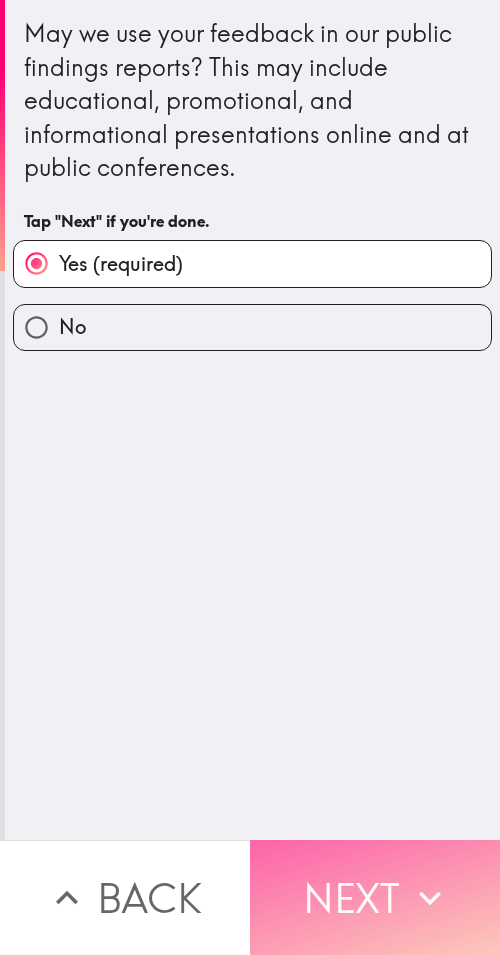 click 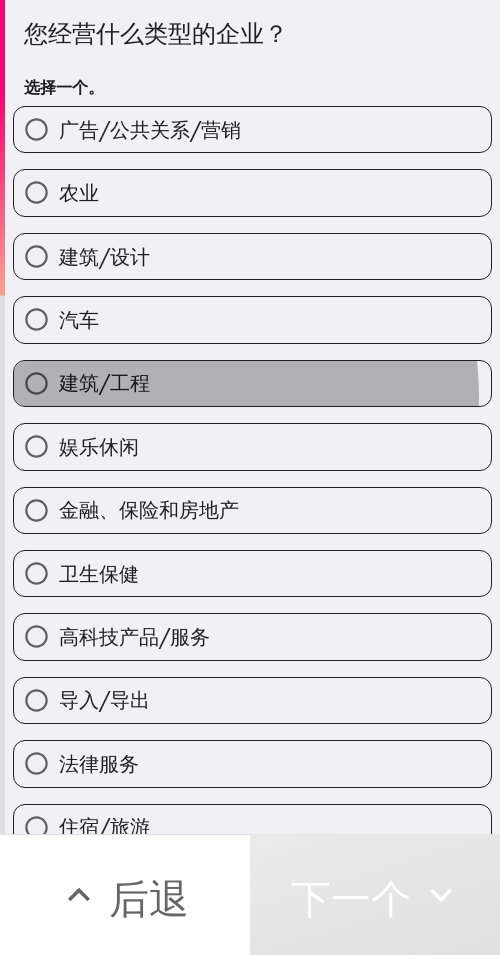 click on "建筑/工程" at bounding box center (252, 383) 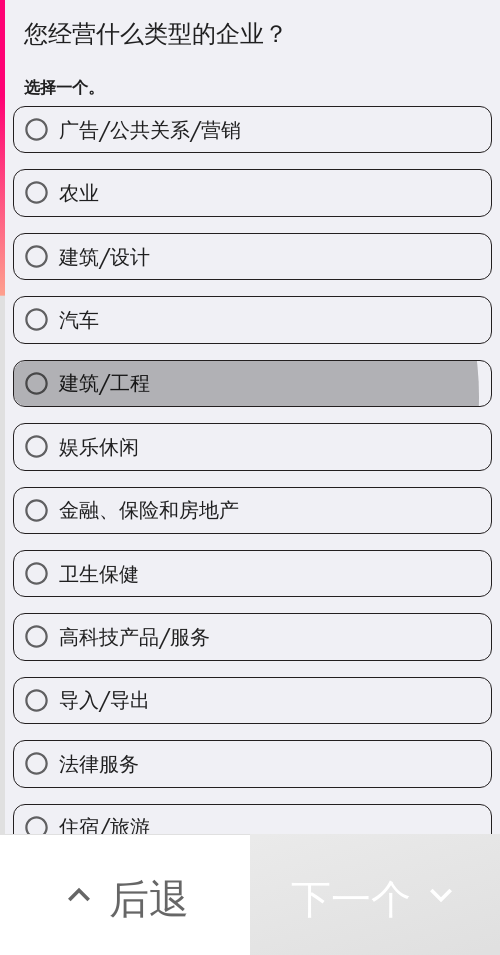 radio on "true" 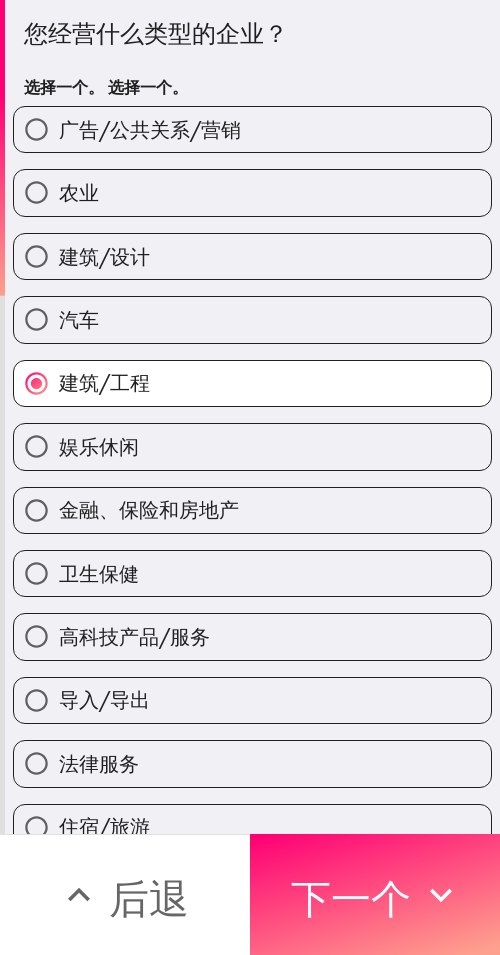 drag, startPoint x: 396, startPoint y: 897, endPoint x: 499, endPoint y: 899, distance: 103.01942 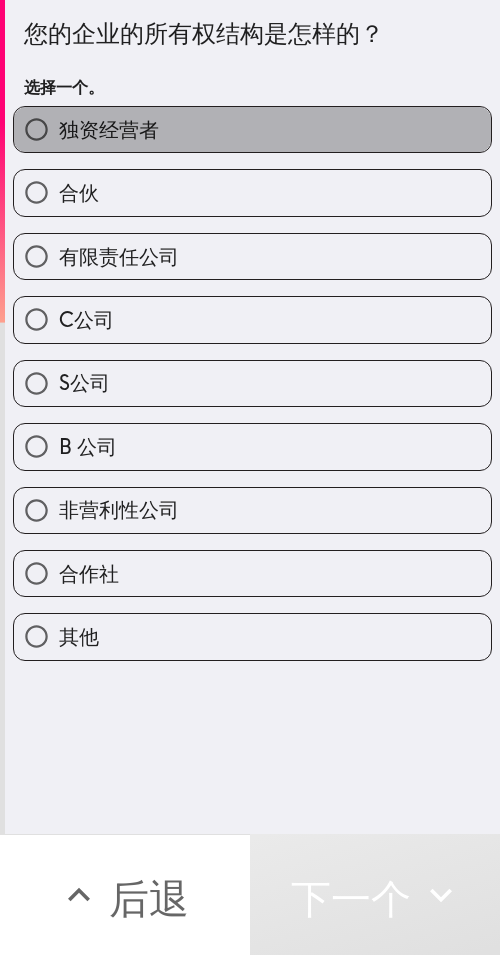drag, startPoint x: 364, startPoint y: 141, endPoint x: 498, endPoint y: 142, distance: 134.00374 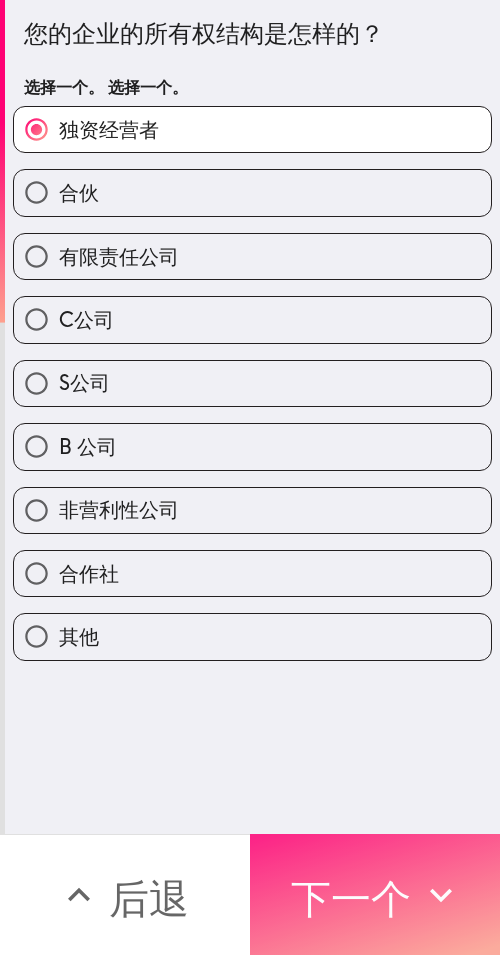 click 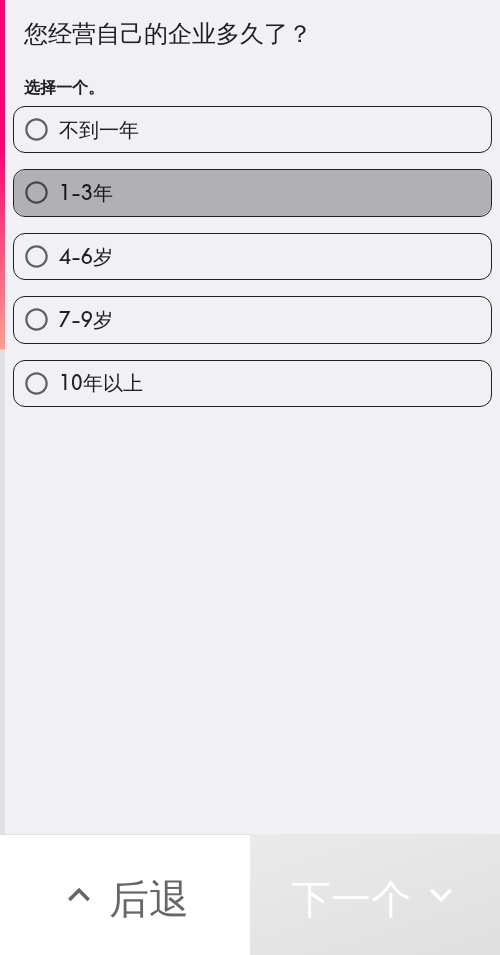 drag, startPoint x: 317, startPoint y: 190, endPoint x: 498, endPoint y: 235, distance: 186.51006 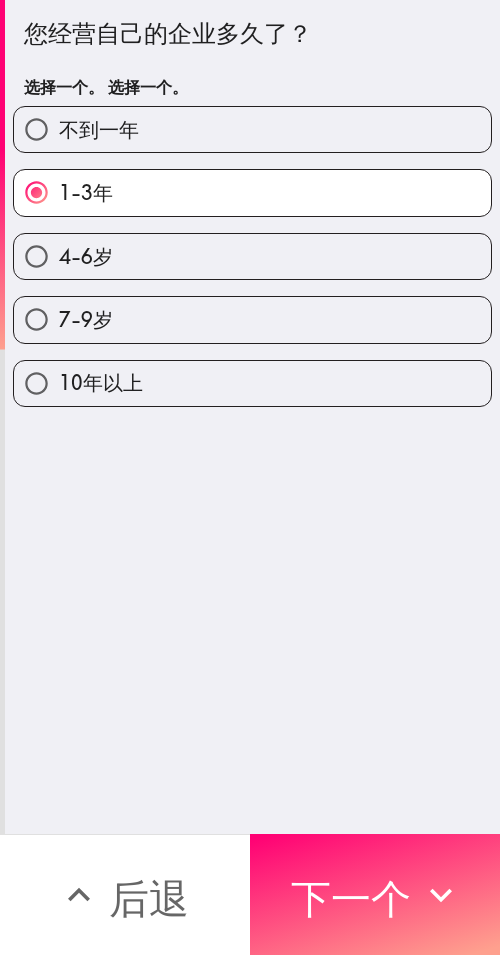 drag, startPoint x: 324, startPoint y: 888, endPoint x: 493, endPoint y: 914, distance: 170.9883 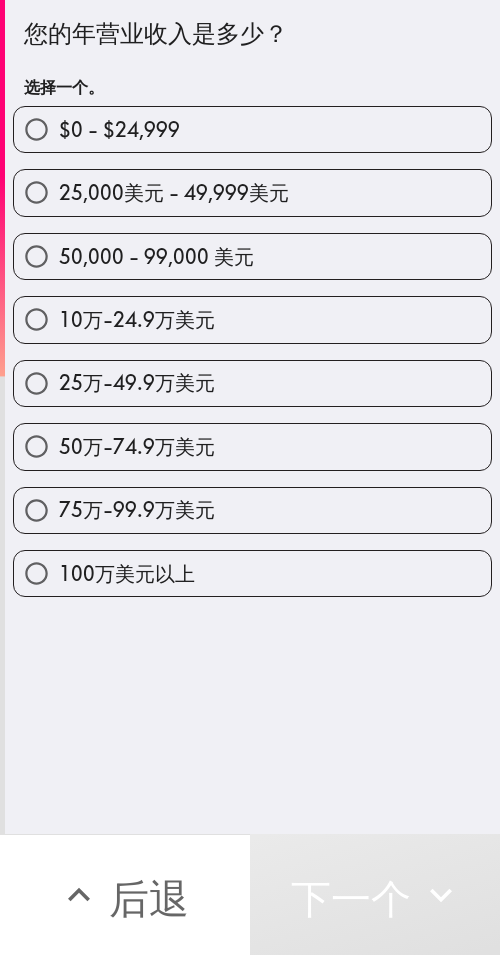 click on "25万-49.9万美元" at bounding box center [252, 383] 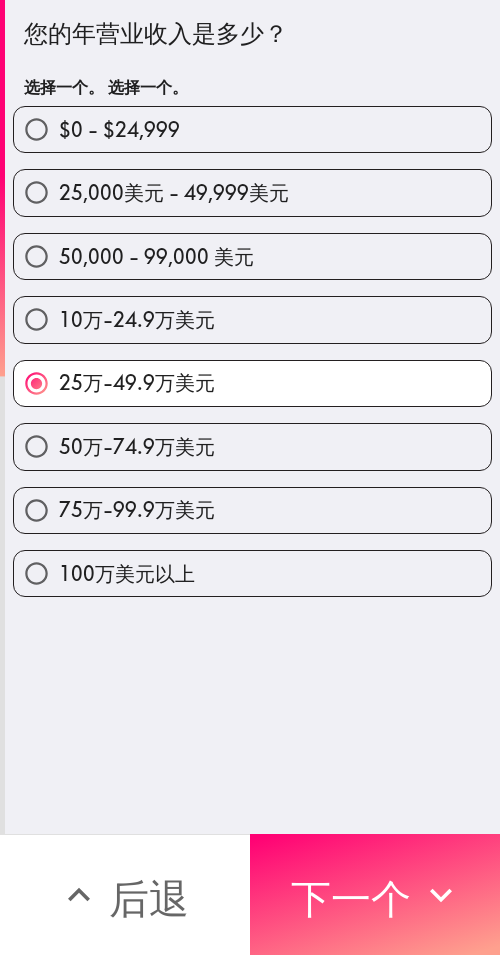 drag, startPoint x: 432, startPoint y: 864, endPoint x: 498, endPoint y: 879, distance: 67.68308 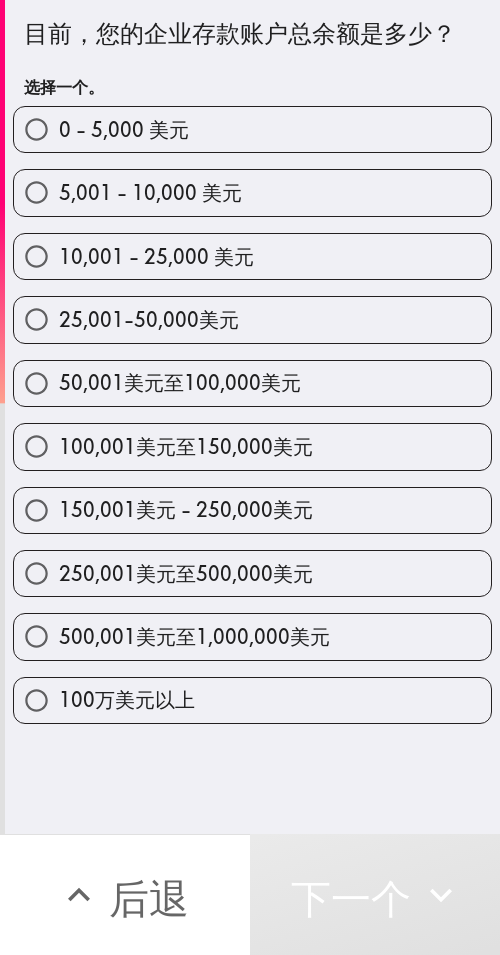 drag, startPoint x: 263, startPoint y: 432, endPoint x: 495, endPoint y: 446, distance: 232.42203 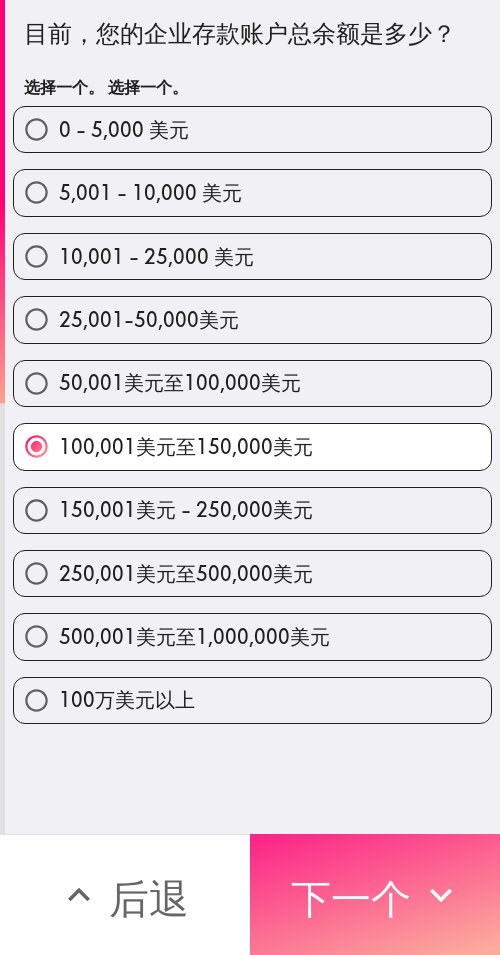 drag, startPoint x: 405, startPoint y: 907, endPoint x: 423, endPoint y: 906, distance: 18.027756 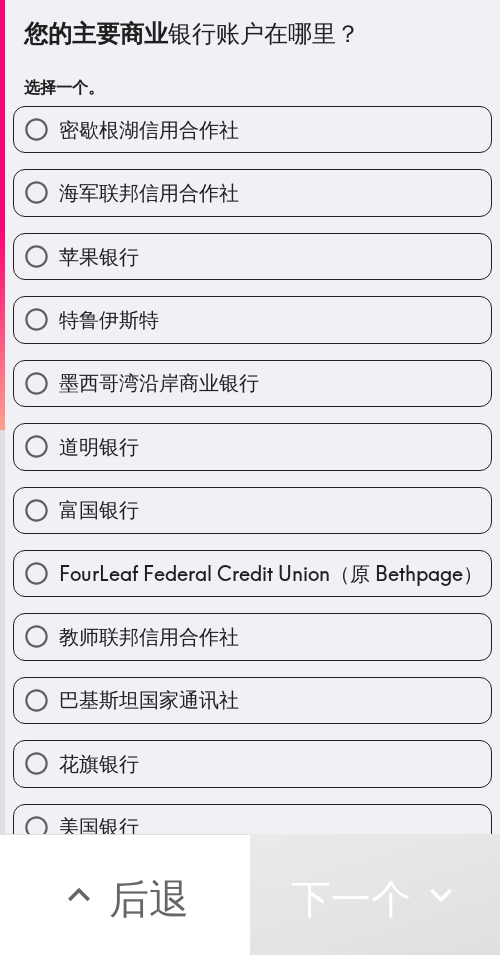 drag, startPoint x: 217, startPoint y: 500, endPoint x: 490, endPoint y: 496, distance: 273.0293 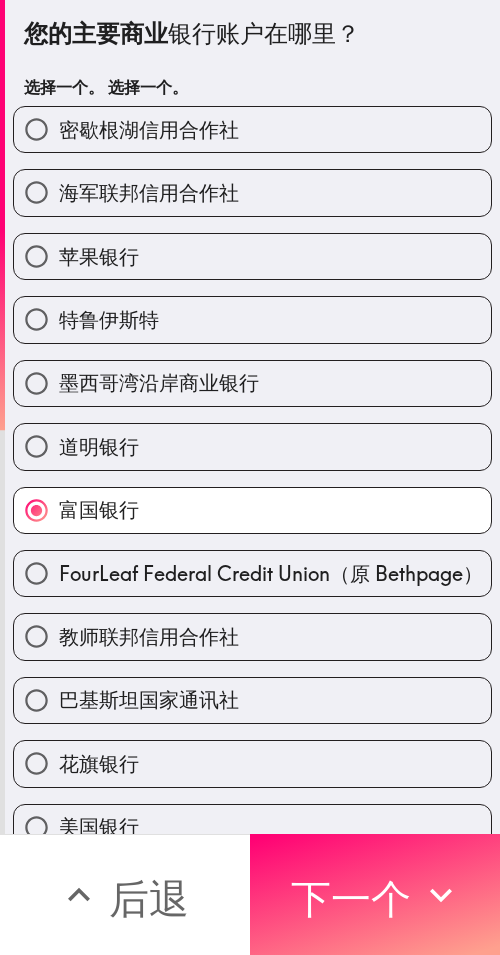 drag, startPoint x: 414, startPoint y: 873, endPoint x: 498, endPoint y: 889, distance: 85.51023 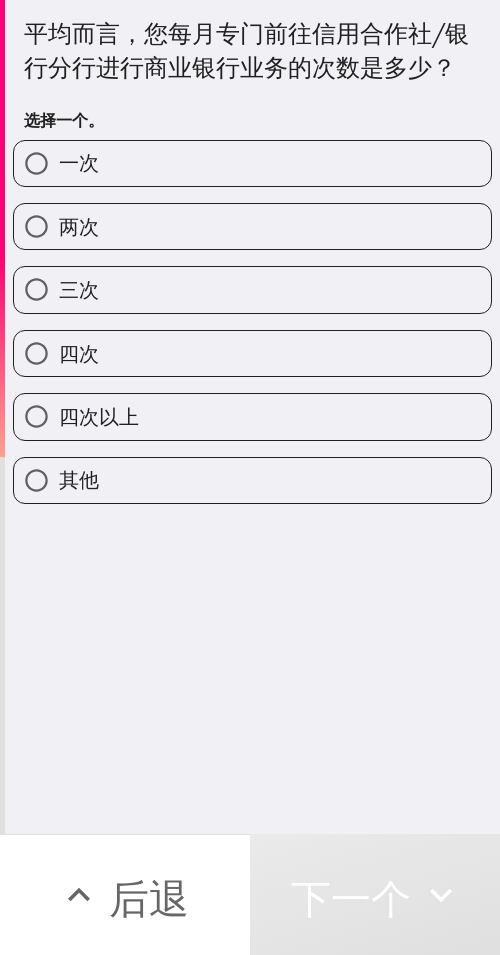 click on "四次" at bounding box center (244, 345) 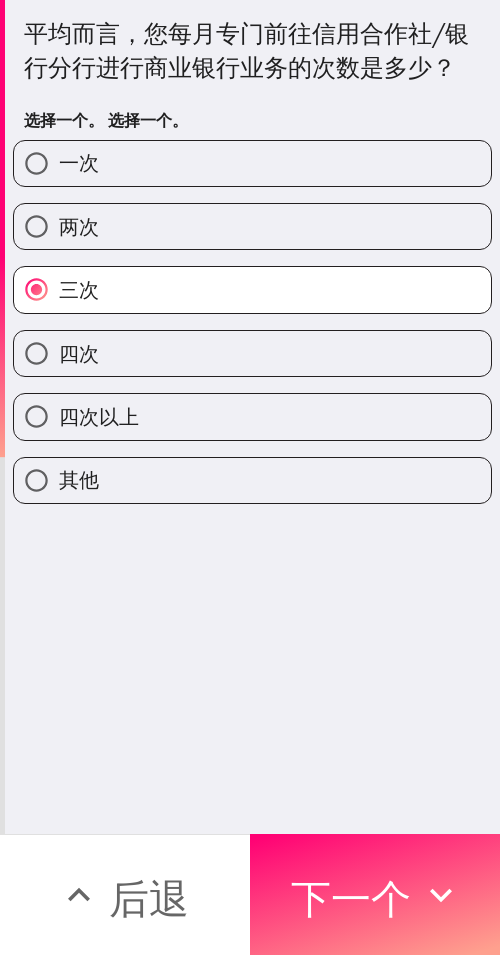 click 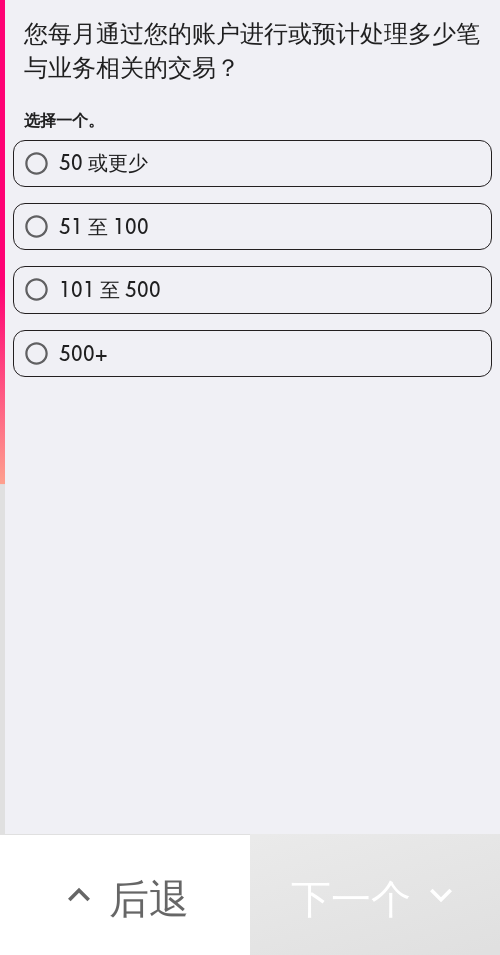 drag, startPoint x: 348, startPoint y: 235, endPoint x: 406, endPoint y: 238, distance: 58.077534 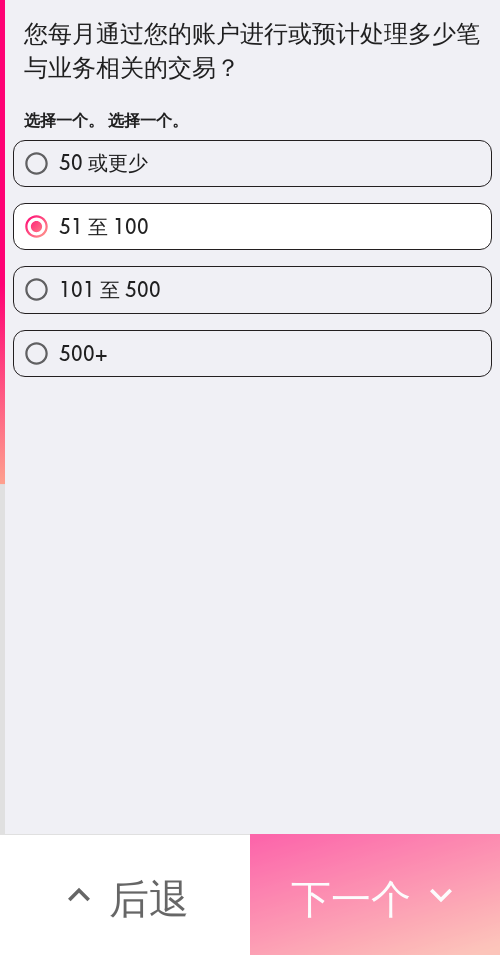 drag, startPoint x: 356, startPoint y: 900, endPoint x: 447, endPoint y: 900, distance: 91 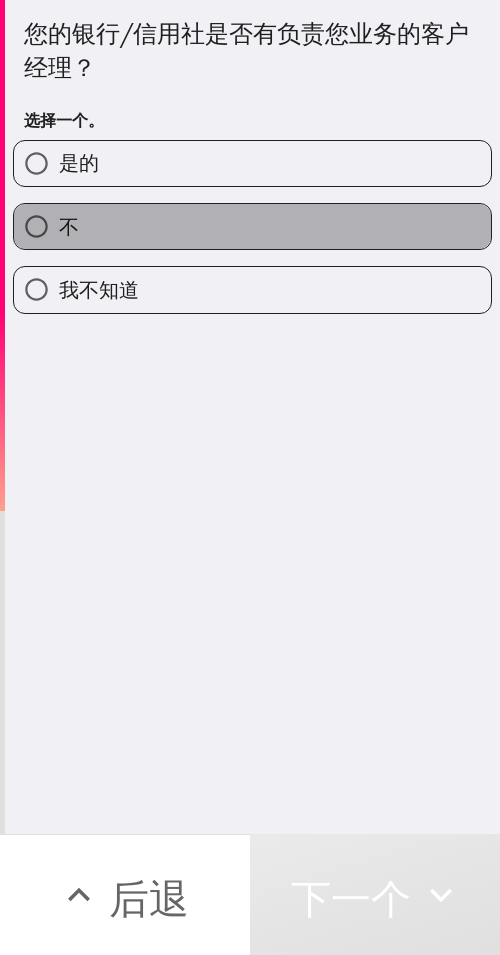 drag, startPoint x: 311, startPoint y: 224, endPoint x: 497, endPoint y: 234, distance: 186.26862 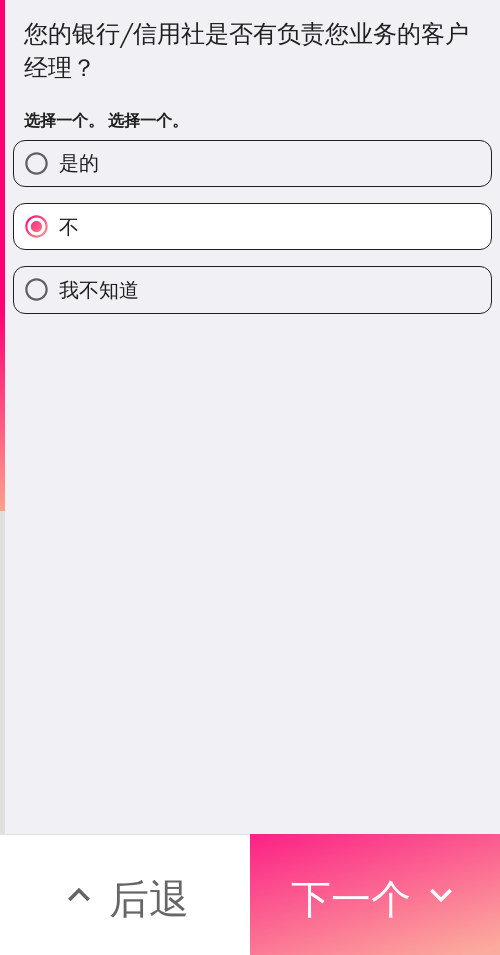 click on "下一个" at bounding box center [351, 895] 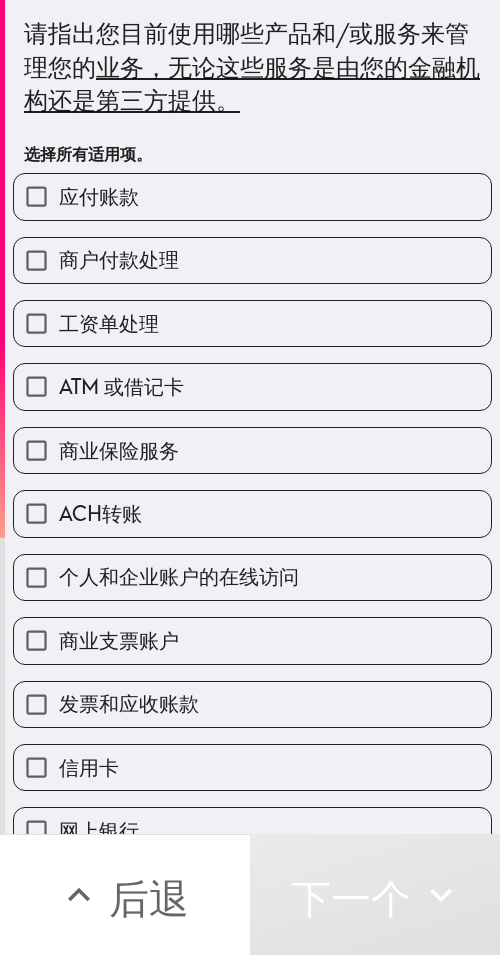 click on "应付账款" at bounding box center [252, 196] 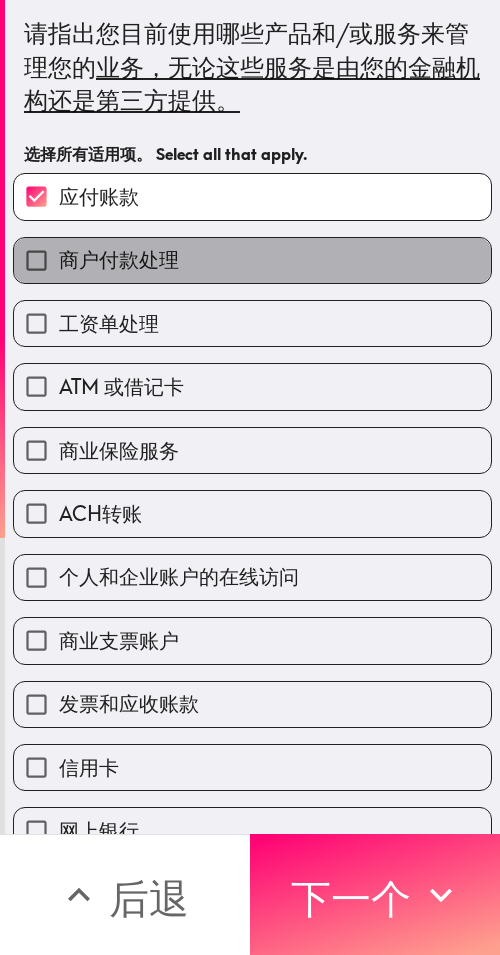 drag, startPoint x: 271, startPoint y: 267, endPoint x: 252, endPoint y: 328, distance: 63.89053 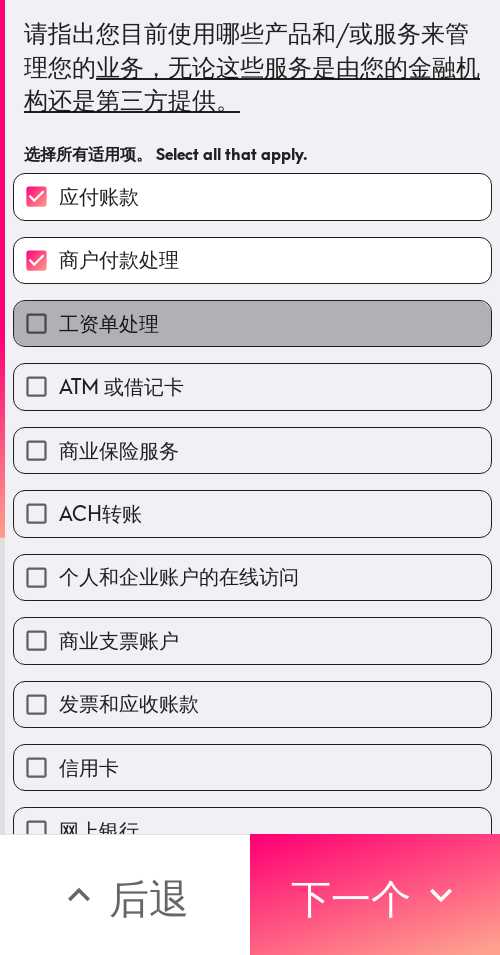 drag, startPoint x: 249, startPoint y: 335, endPoint x: 249, endPoint y: 350, distance: 15 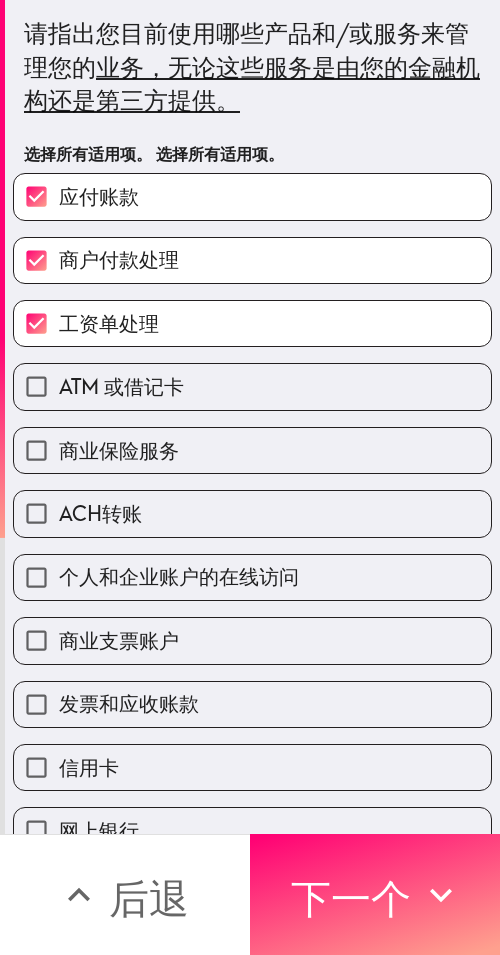 click on "商业保险服务" at bounding box center [244, 442] 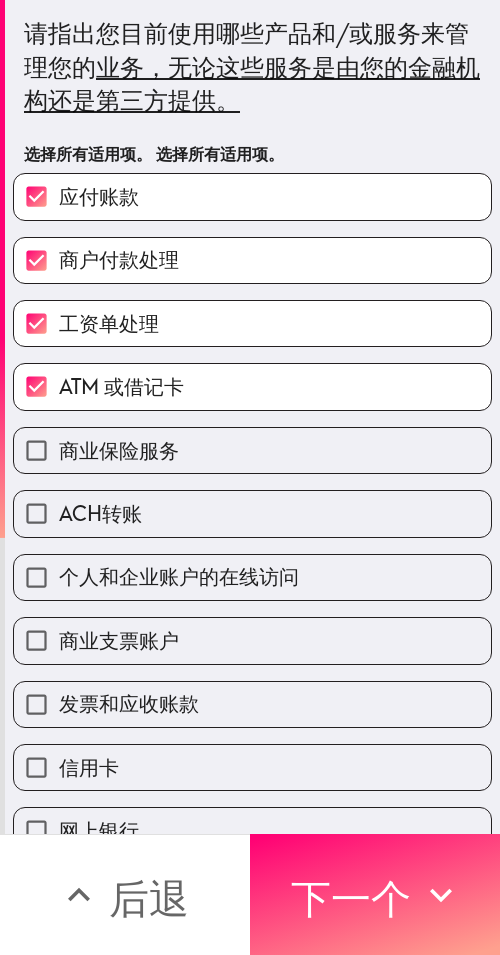click on "商业保险服务" at bounding box center (252, 450) 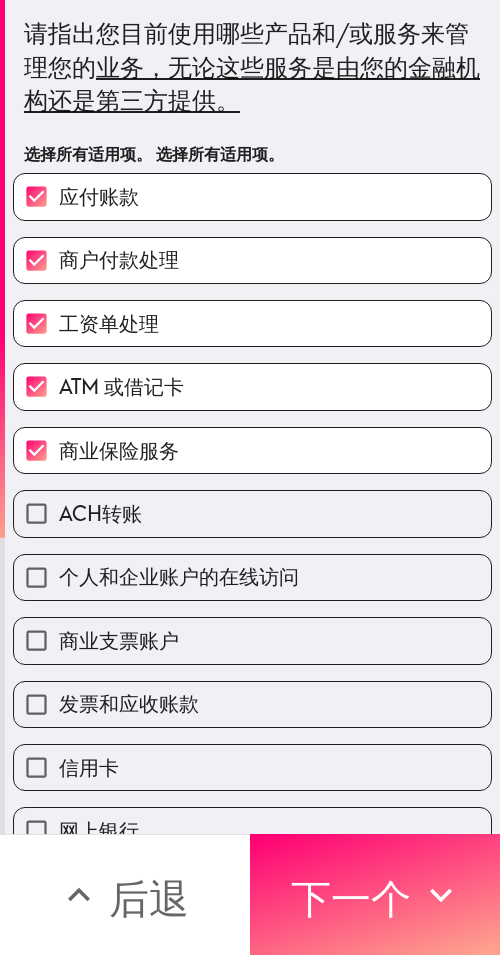 click on "ACH转账" at bounding box center [252, 513] 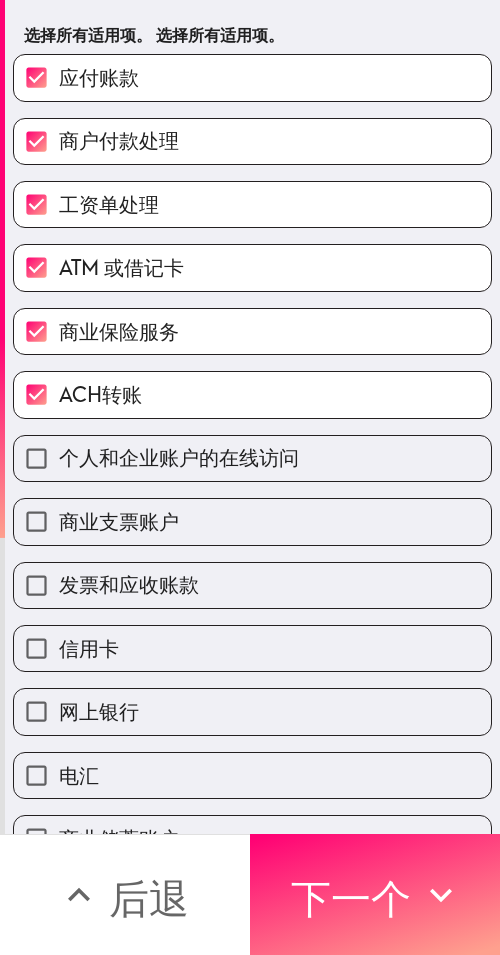 scroll, scrollTop: 200, scrollLeft: 0, axis: vertical 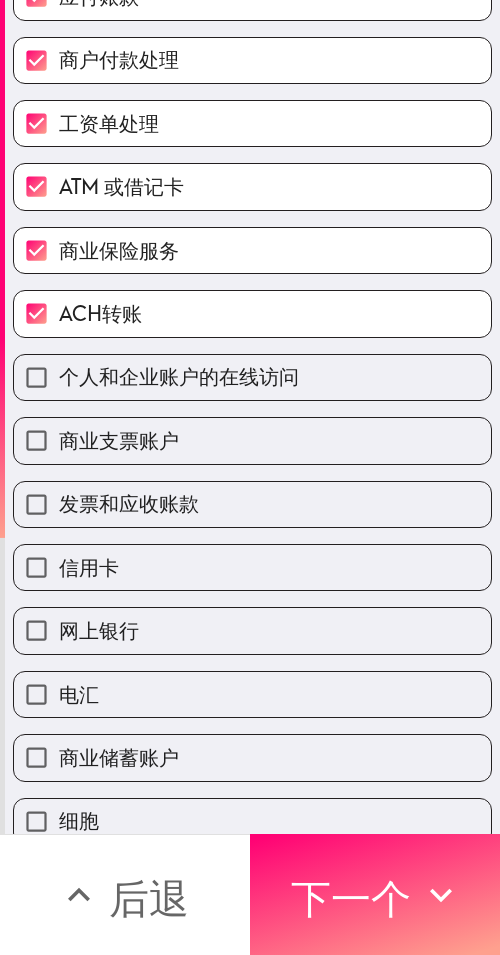 click on "信用卡" at bounding box center [252, 567] 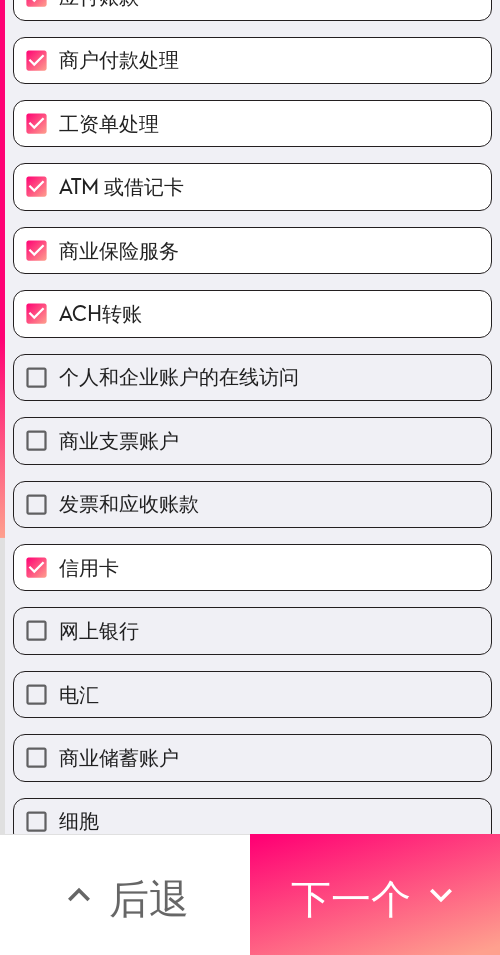 drag, startPoint x: 276, startPoint y: 633, endPoint x: 323, endPoint y: 638, distance: 47.26521 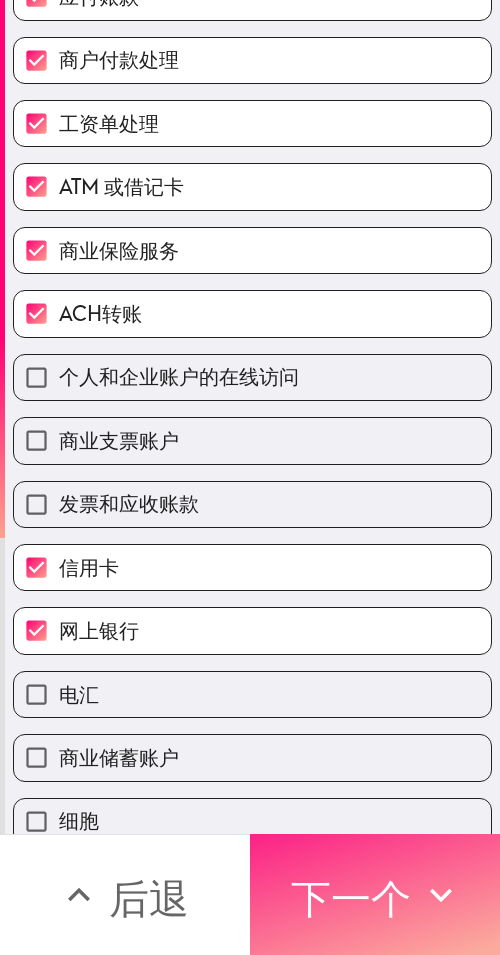 click 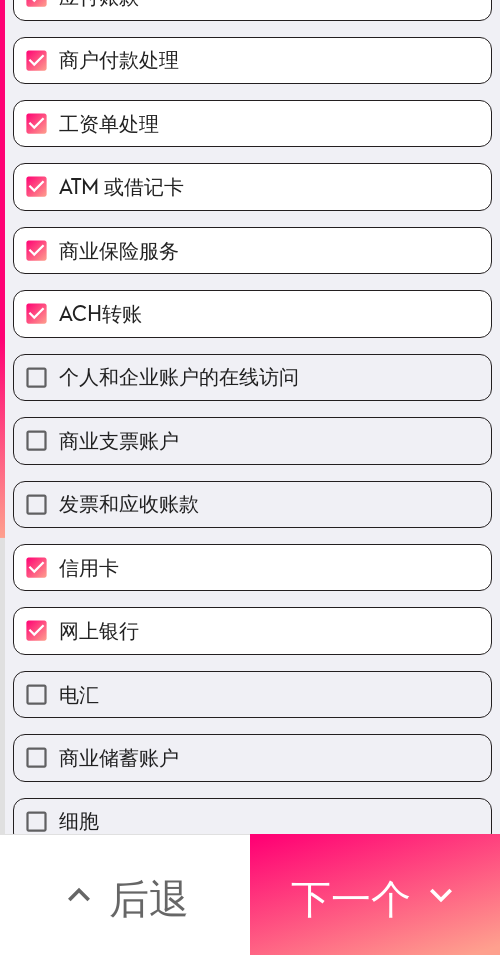 scroll, scrollTop: 0, scrollLeft: 0, axis: both 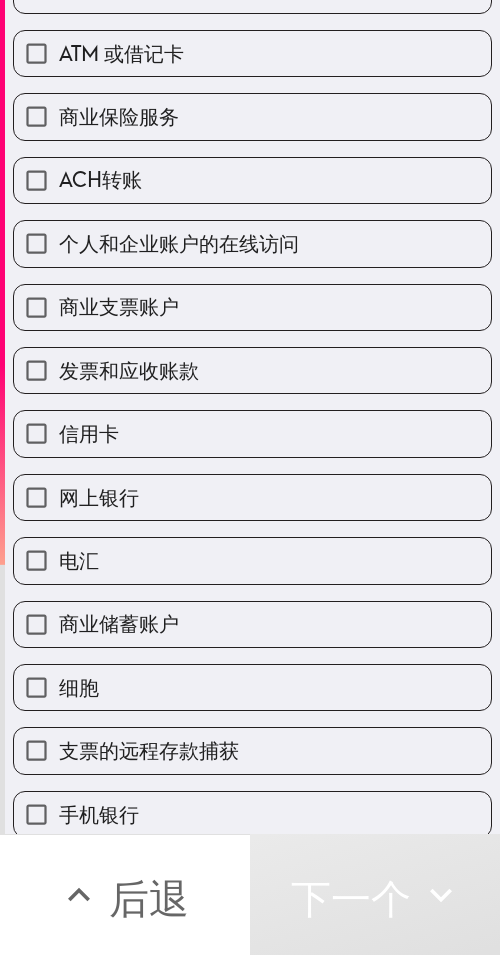 click on "电汇" at bounding box center (252, 560) 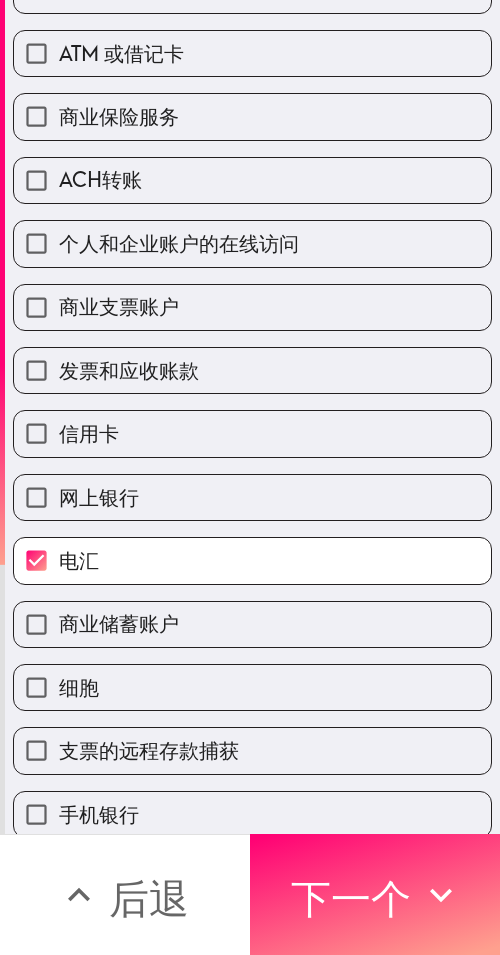 drag, startPoint x: 399, startPoint y: 874, endPoint x: 497, endPoint y: 894, distance: 100.02 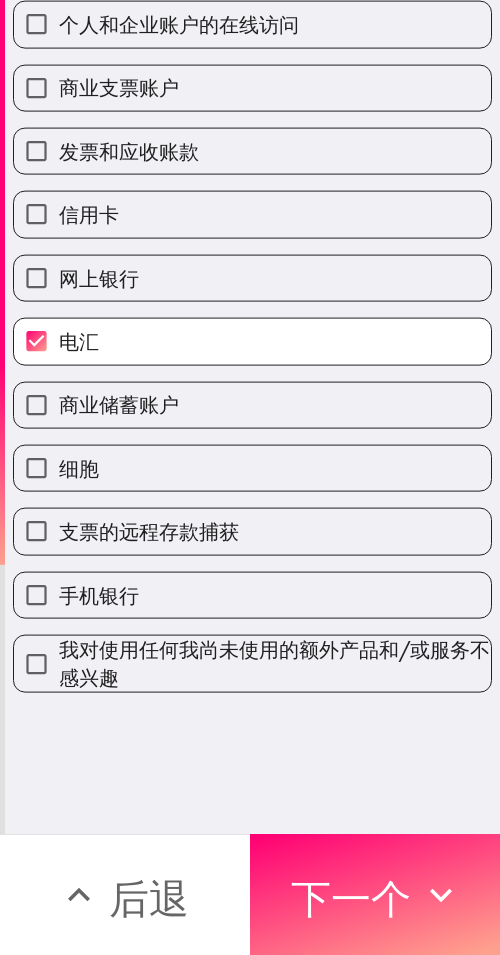 scroll, scrollTop: 0, scrollLeft: 0, axis: both 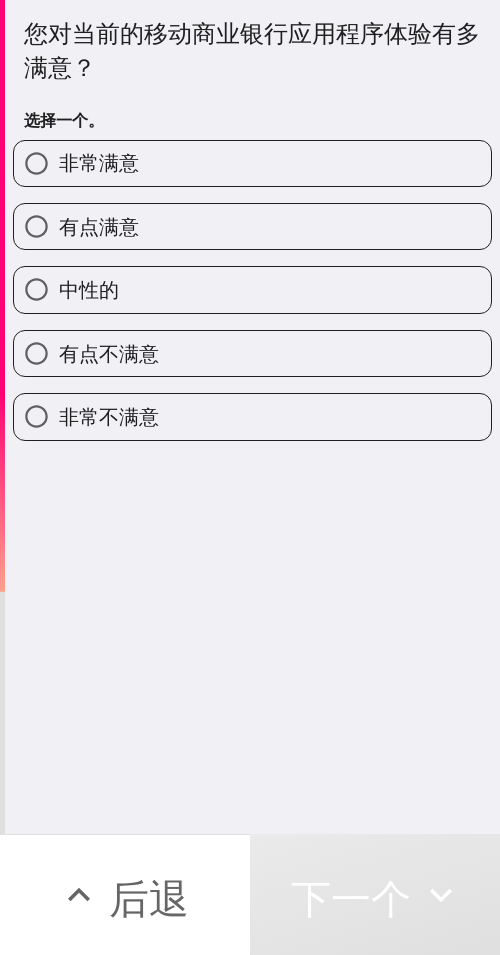 click on "非常满意" at bounding box center [252, 163] 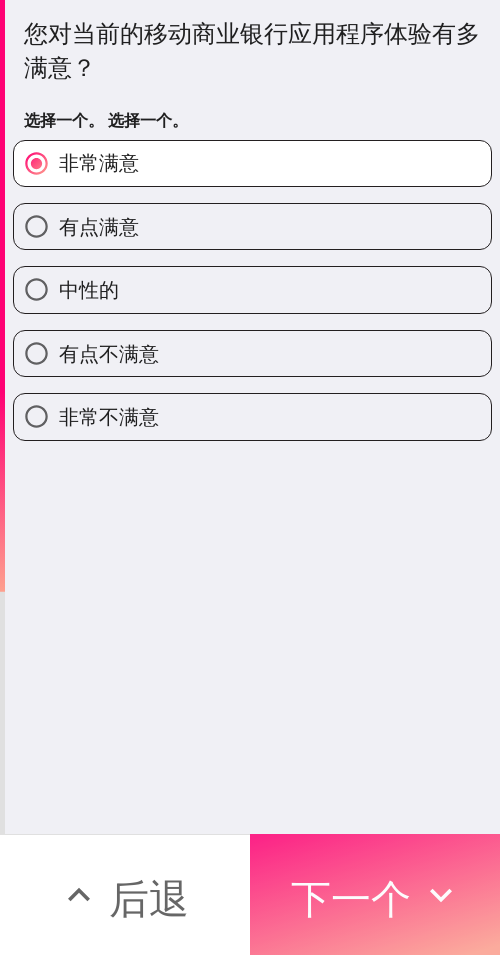 click on "下一个" at bounding box center (351, 898) 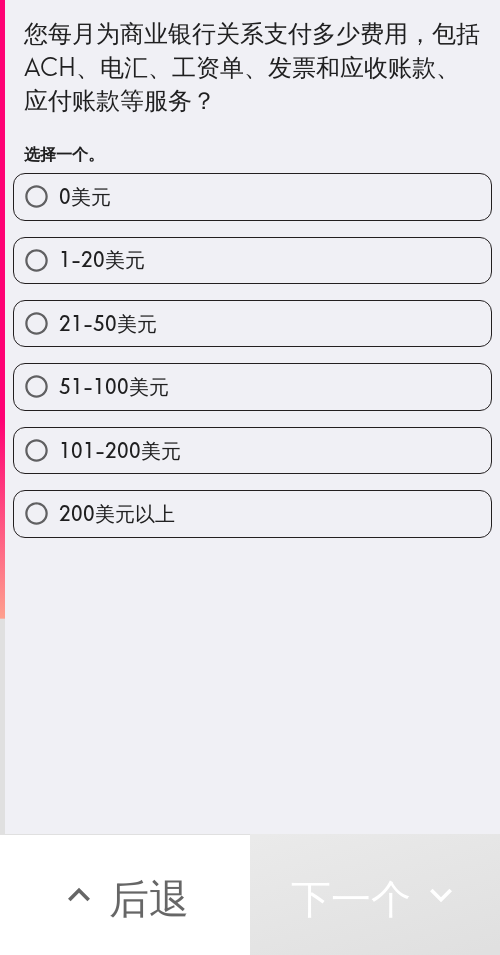 click on "1-20美元" at bounding box center [252, 260] 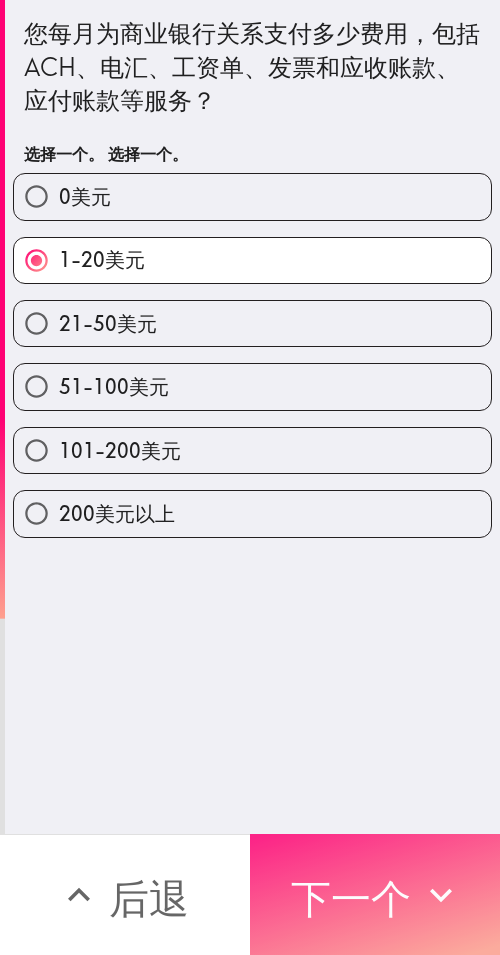 click 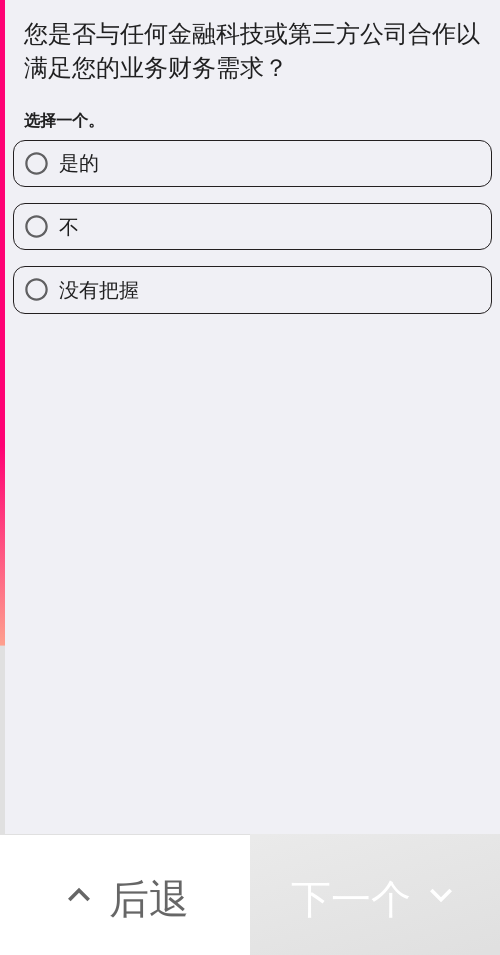drag, startPoint x: 333, startPoint y: 240, endPoint x: 440, endPoint y: 261, distance: 109.041275 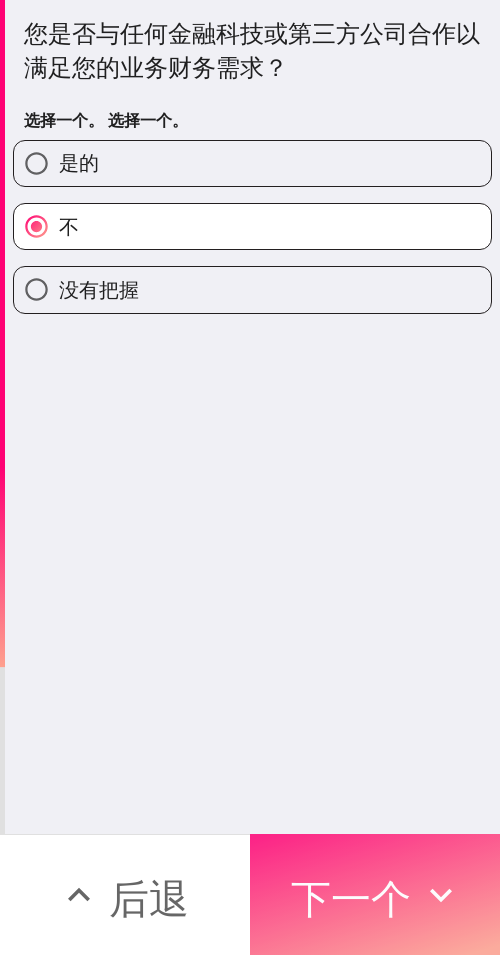 click on "下一个" at bounding box center [375, 894] 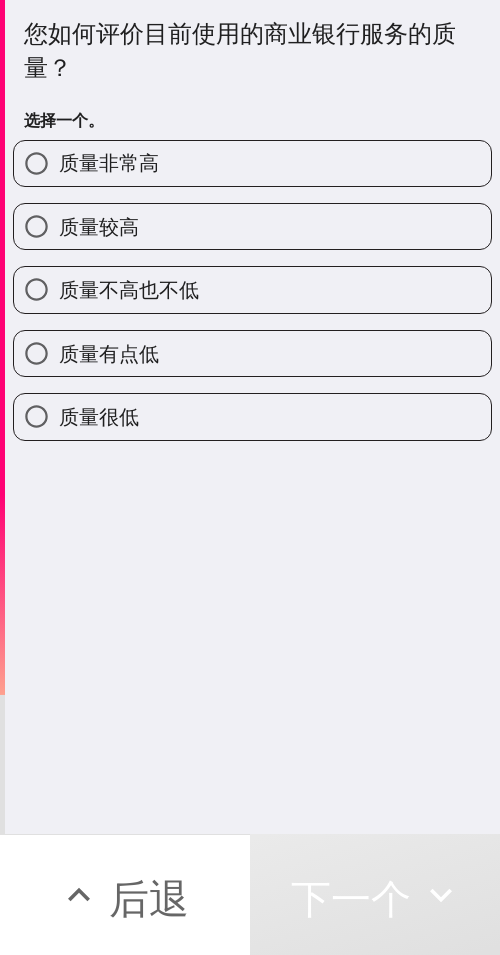 drag, startPoint x: 210, startPoint y: 287, endPoint x: 499, endPoint y: 225, distance: 295.5757 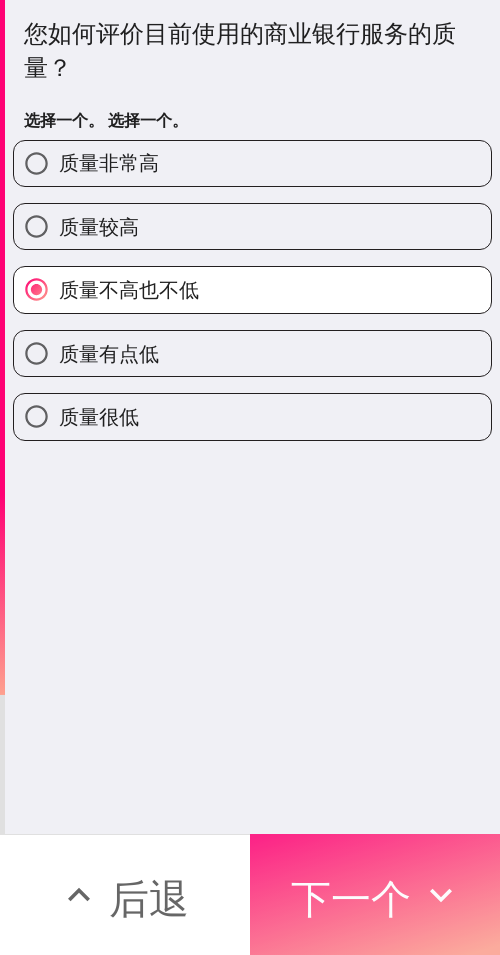 drag, startPoint x: 332, startPoint y: 904, endPoint x: 420, endPoint y: 910, distance: 88.20431 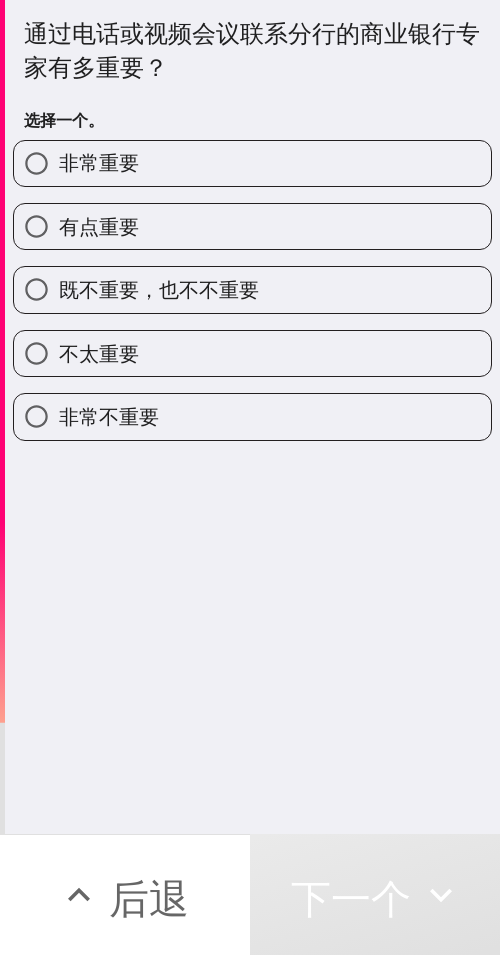 click on "不太重要" at bounding box center (252, 353) 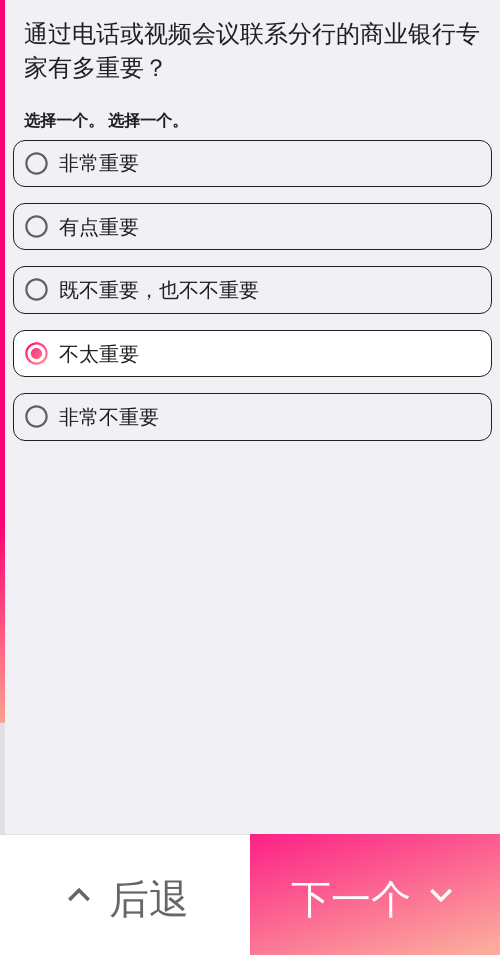 drag, startPoint x: 375, startPoint y: 872, endPoint x: 400, endPoint y: 879, distance: 25.96151 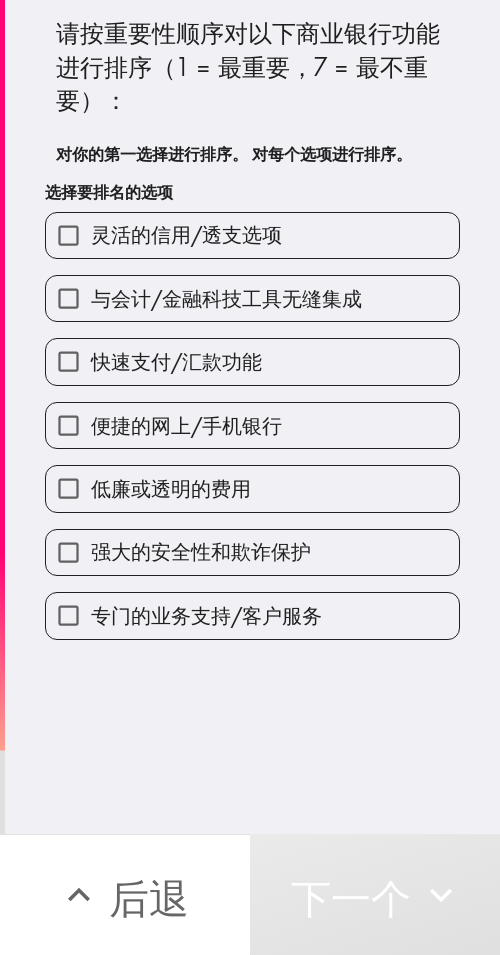 drag, startPoint x: 229, startPoint y: 310, endPoint x: 232, endPoint y: 338, distance: 28.160255 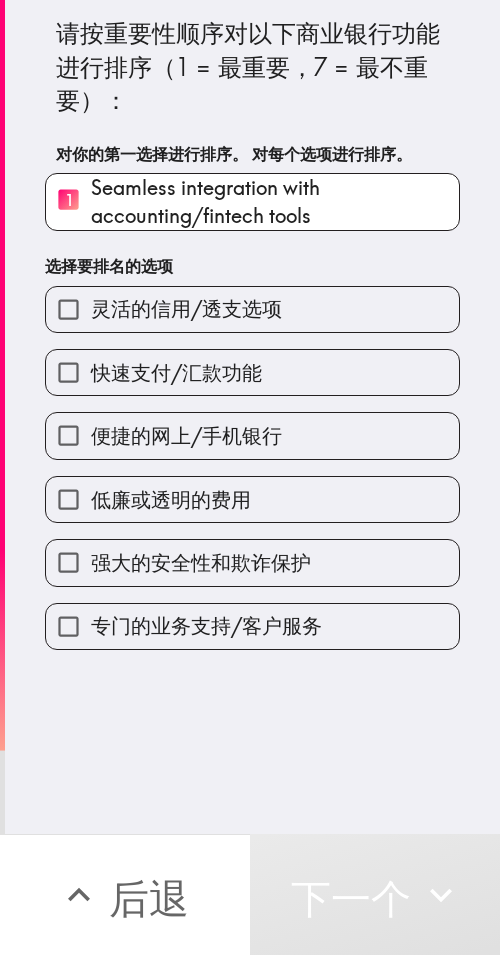 drag, startPoint x: 235, startPoint y: 392, endPoint x: 245, endPoint y: 504, distance: 112.44554 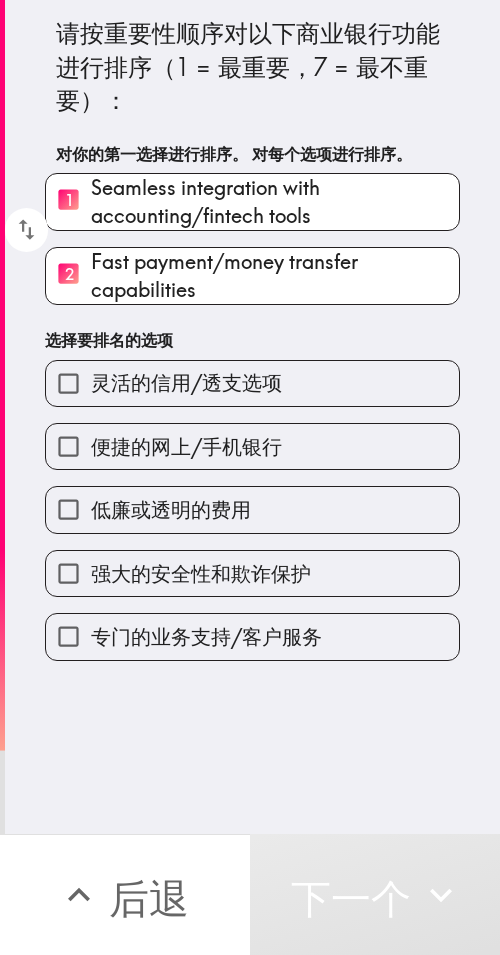 drag, startPoint x: 245, startPoint y: 504, endPoint x: 349, endPoint y: 453, distance: 115.83177 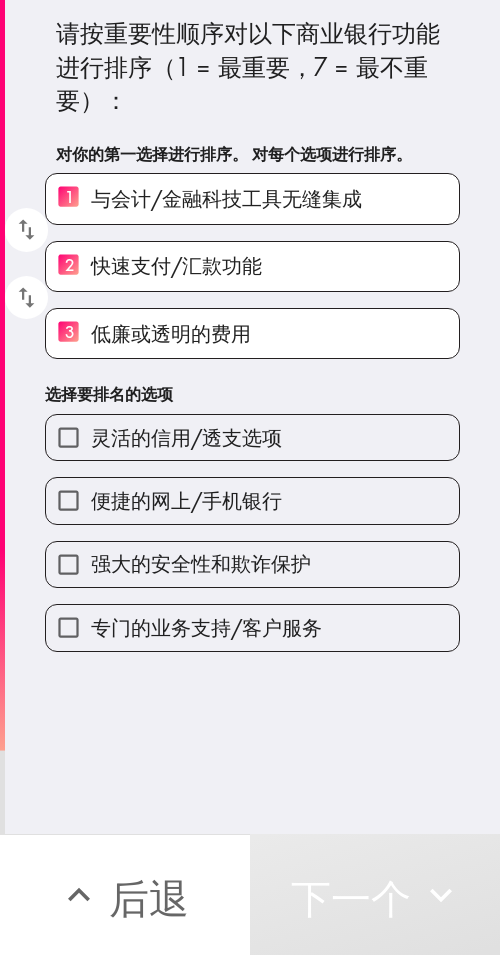 drag, startPoint x: 288, startPoint y: 509, endPoint x: 257, endPoint y: 576, distance: 73.82411 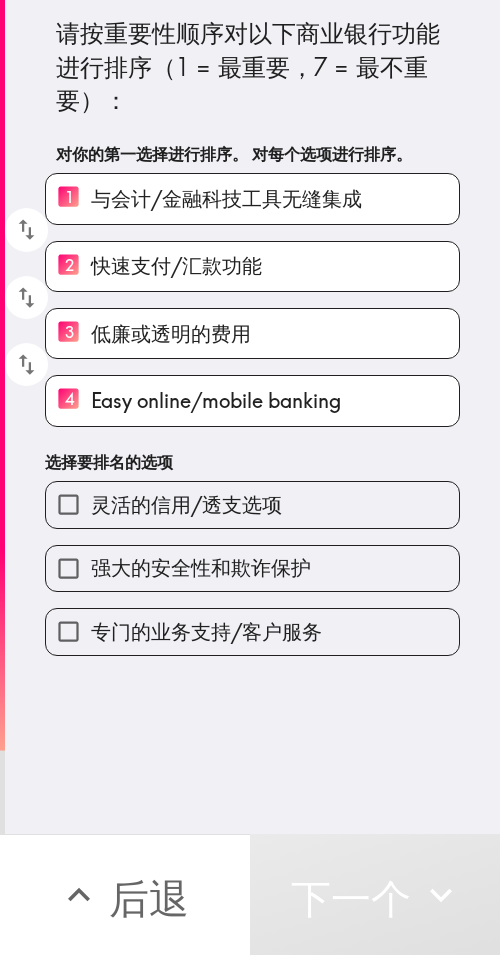 drag, startPoint x: 257, startPoint y: 576, endPoint x: 259, endPoint y: 620, distance: 44.04543 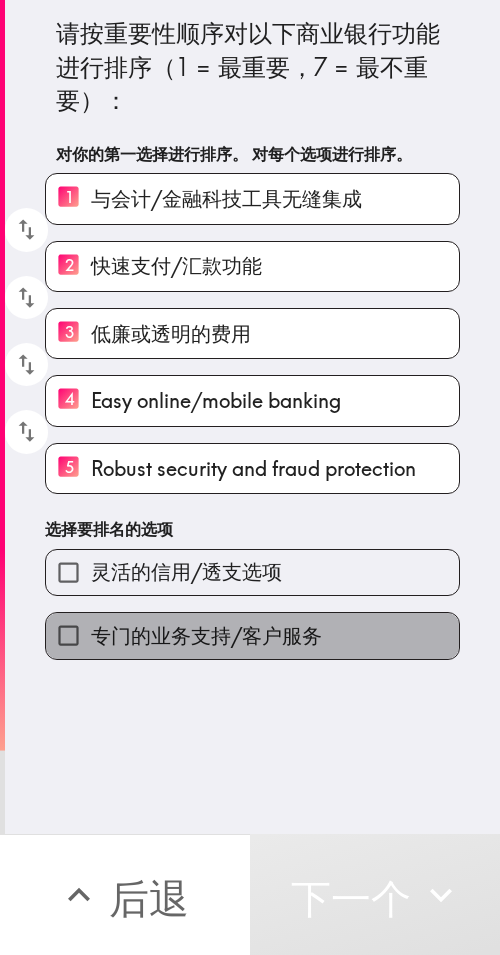 drag, startPoint x: 259, startPoint y: 620, endPoint x: 264, endPoint y: 636, distance: 16.763054 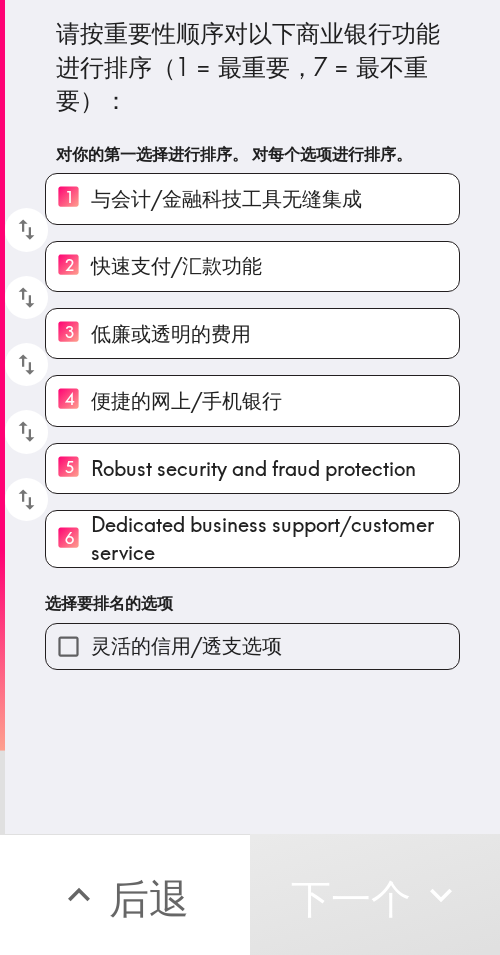 click on "灵活的信用/透支选项" at bounding box center [186, 645] 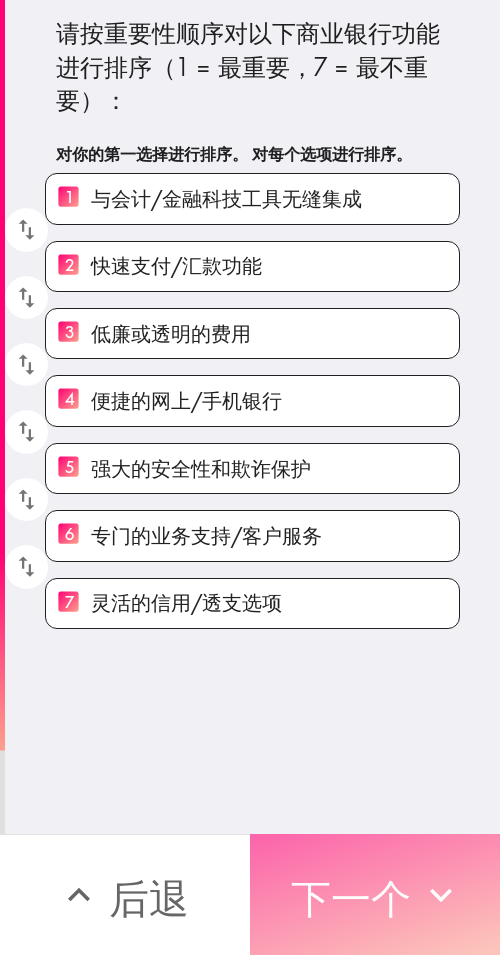 click 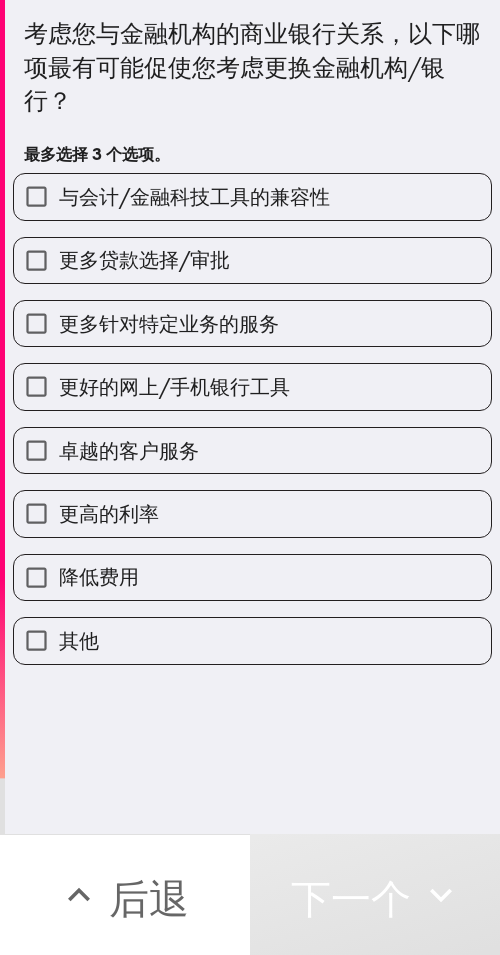 click on "更好的网上/手机银行工具" at bounding box center [244, 378] 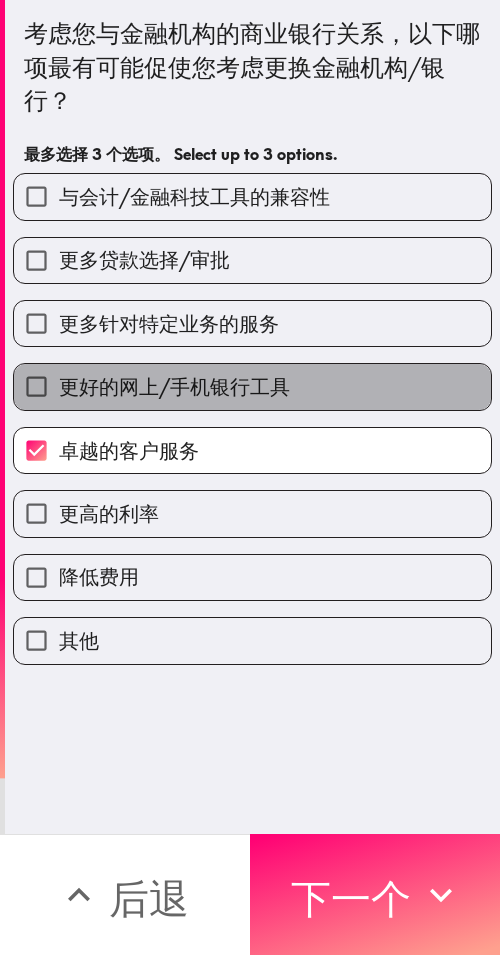 drag, startPoint x: 262, startPoint y: 383, endPoint x: 271, endPoint y: 309, distance: 74.54529 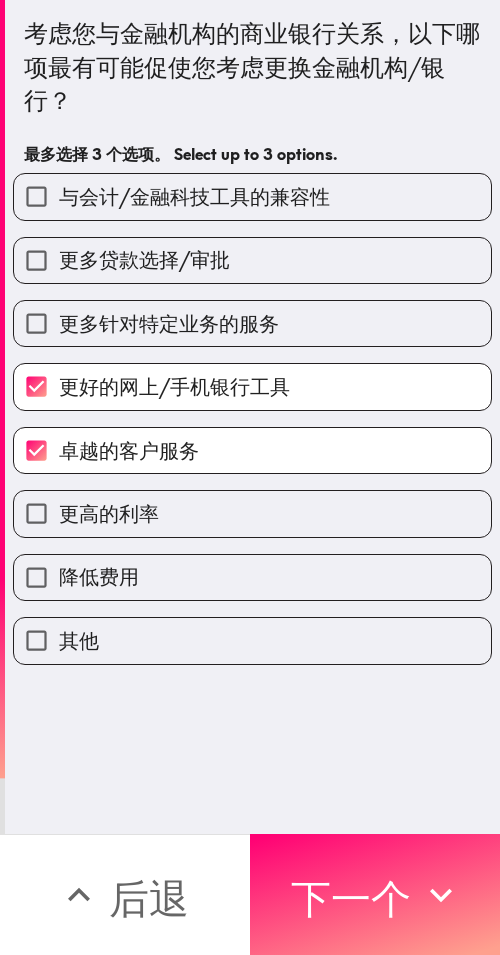 click on "更多贷款选择/审批" at bounding box center [252, 260] 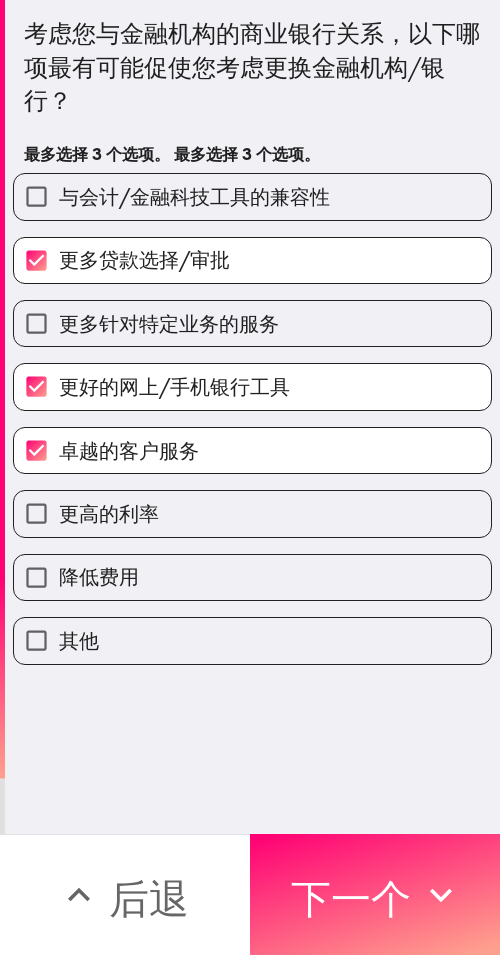 drag, startPoint x: 426, startPoint y: 853, endPoint x: 498, endPoint y: 873, distance: 74.726166 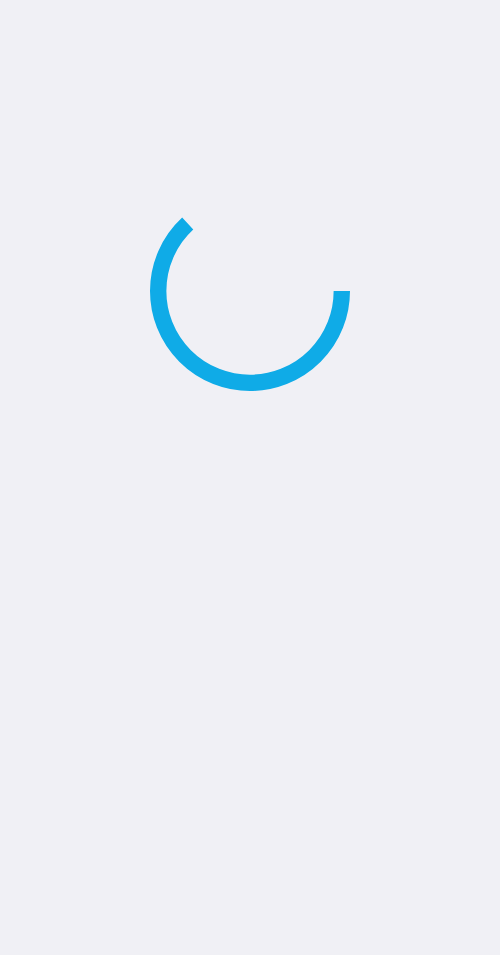 scroll, scrollTop: 0, scrollLeft: 0, axis: both 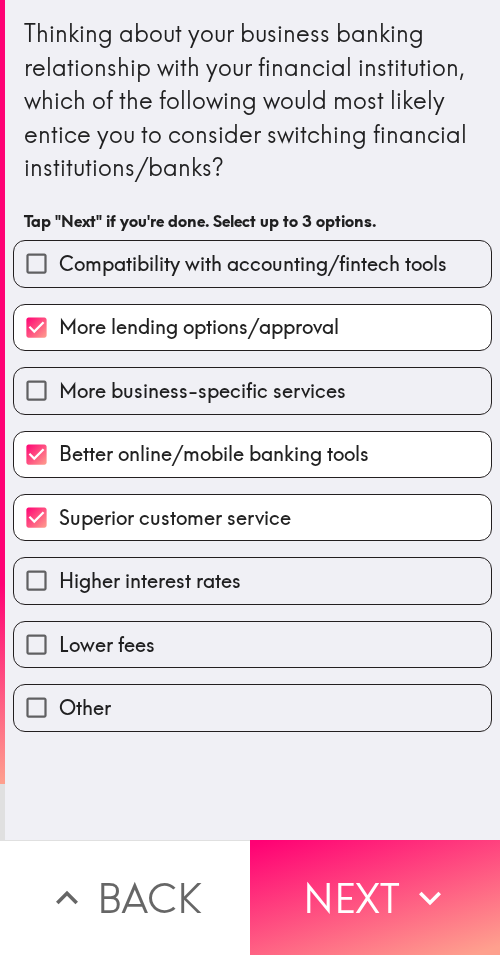 click on "Next" at bounding box center (375, 897) 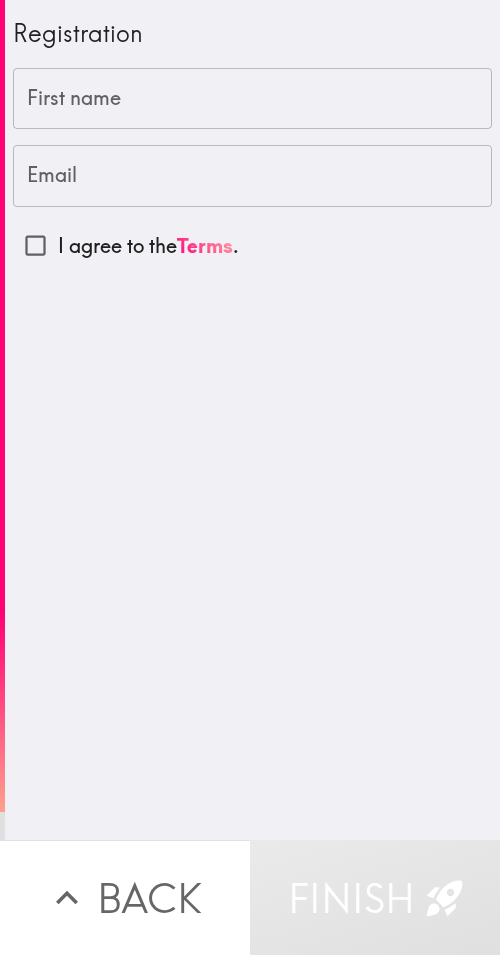click on "First name" at bounding box center (252, 99) 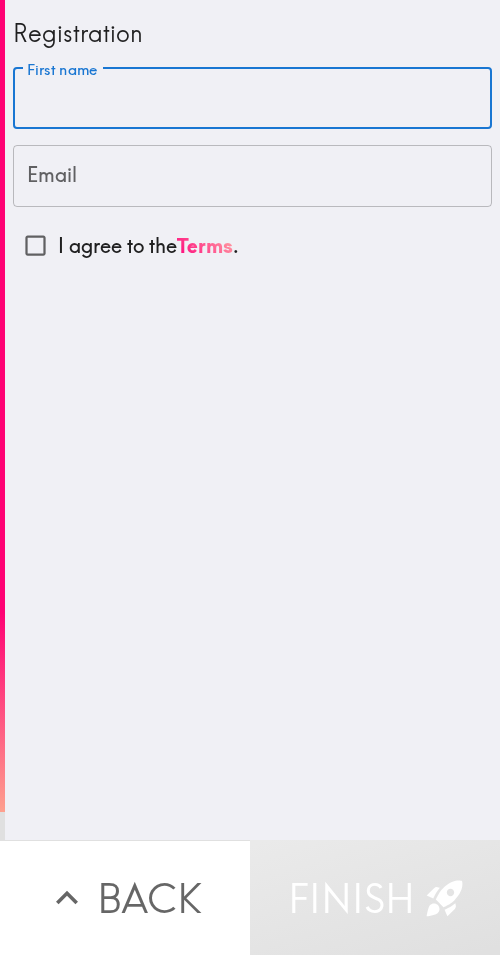 paste on "[FIRST]" 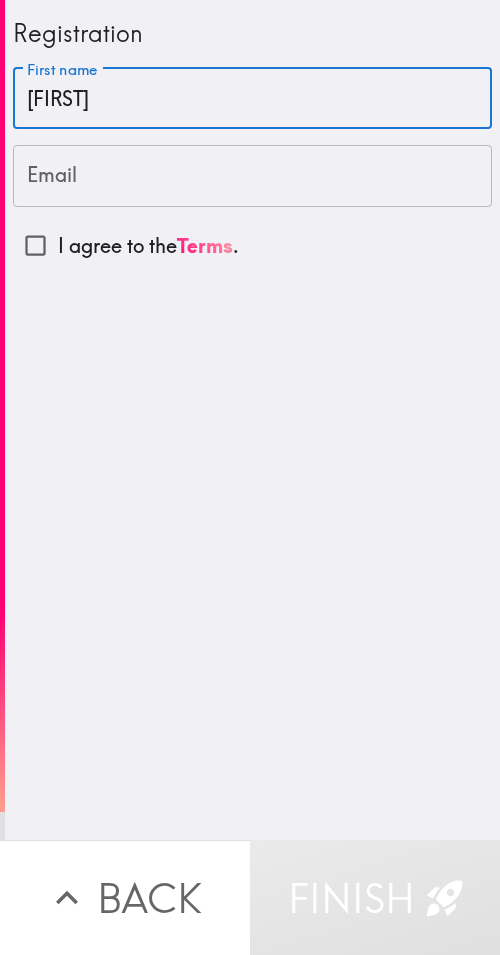 type on "[FIRST]" 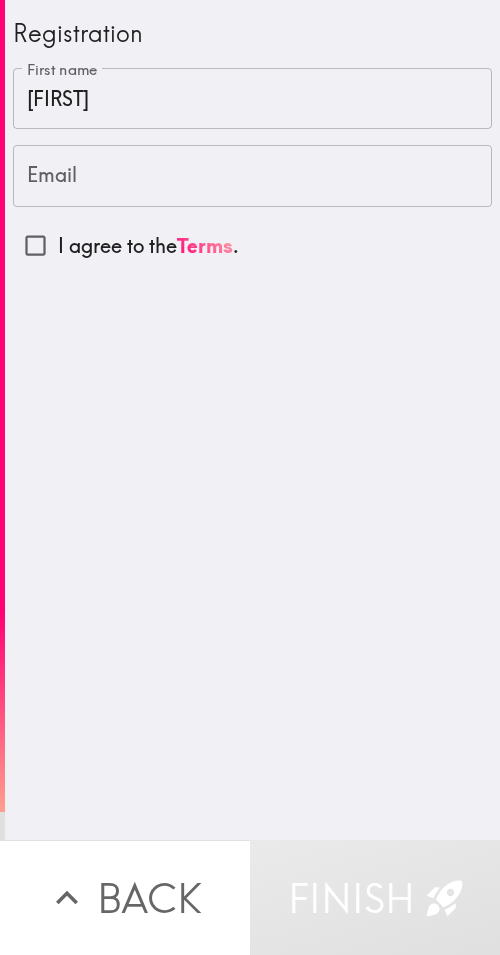 click on "Email" at bounding box center [252, 176] 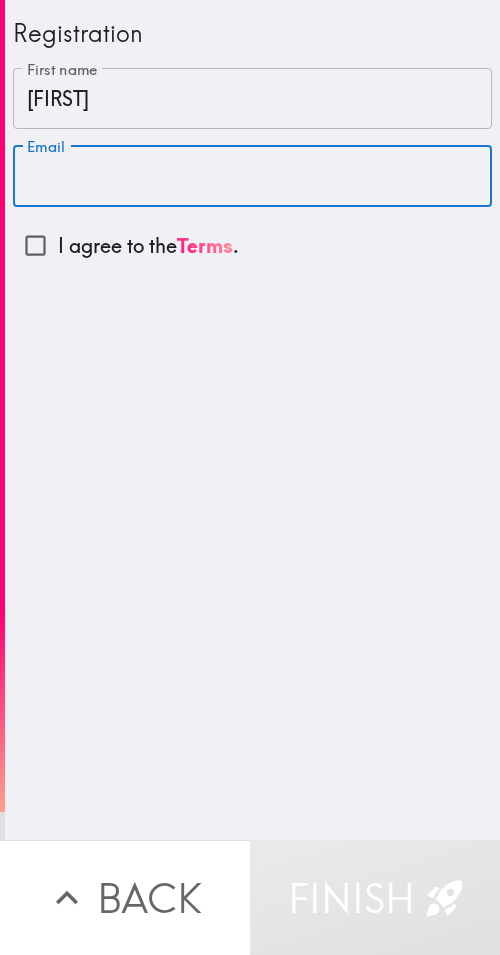 paste on "[EMAIL]" 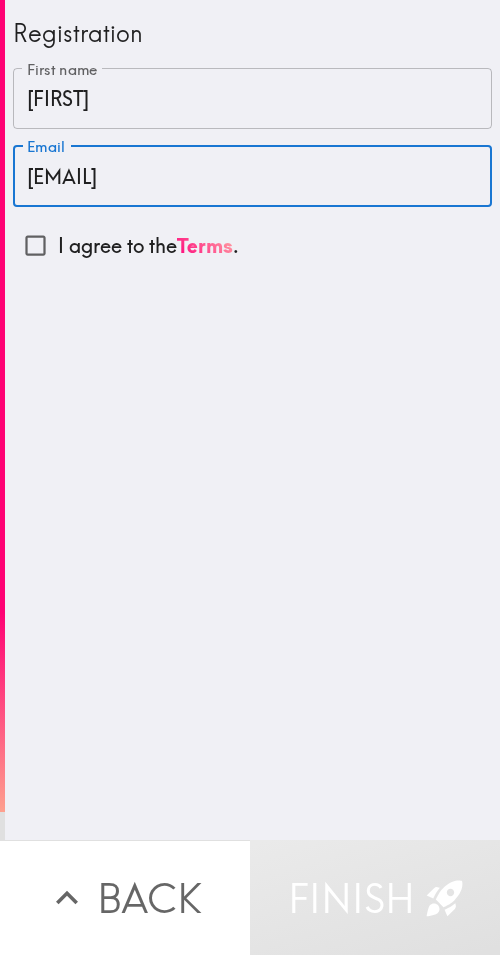 type on "[EMAIL]" 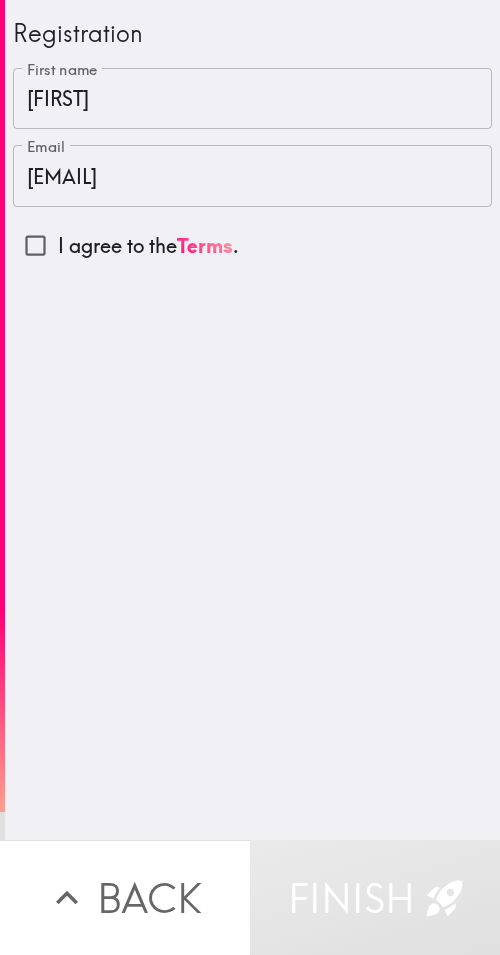 click on "I agree to the  Terms ." at bounding box center [148, 246] 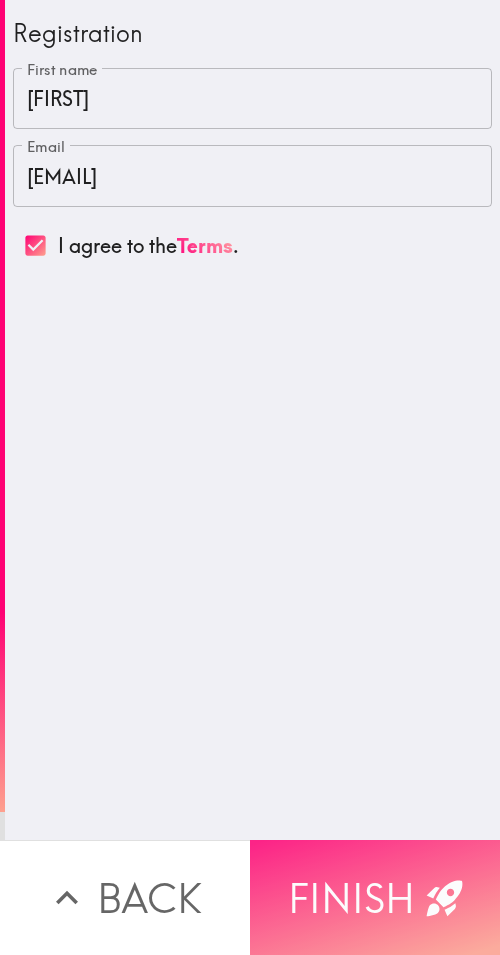 click on "Finish" at bounding box center (375, 897) 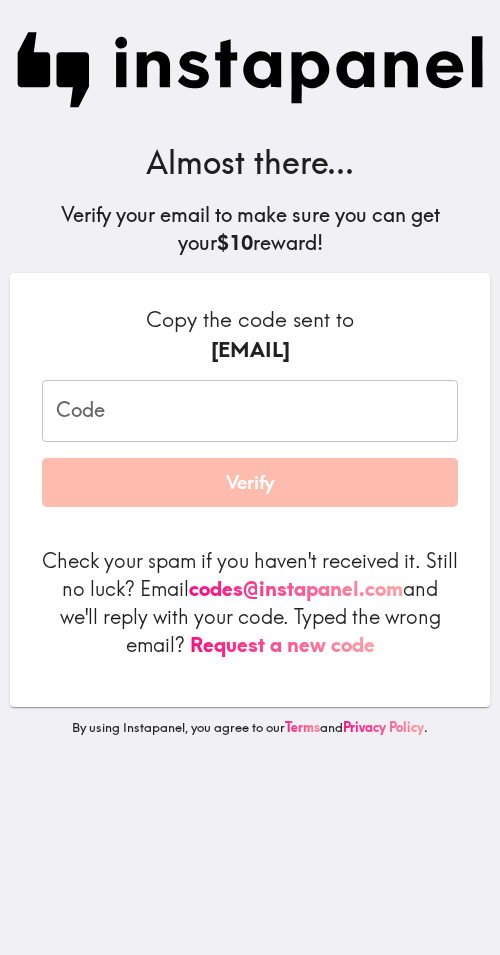 click on "Code" at bounding box center (250, 411) 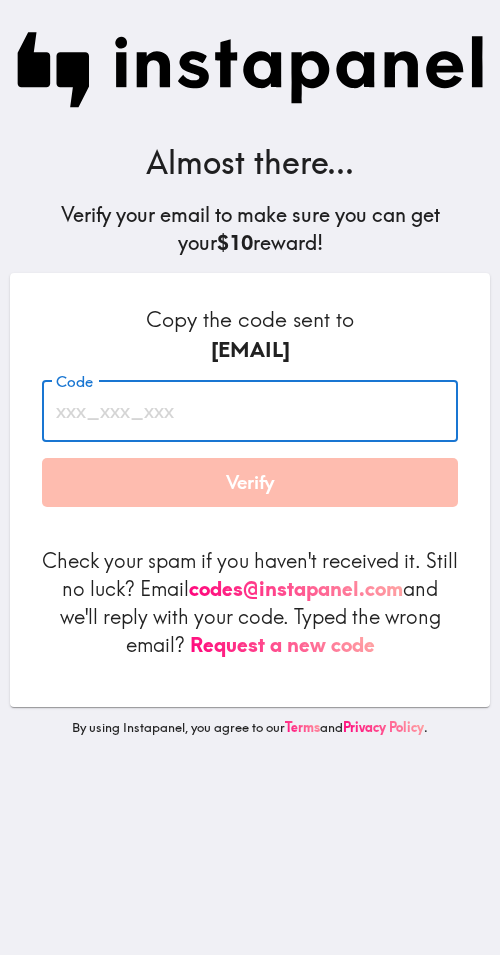paste on "[USERNAME]" 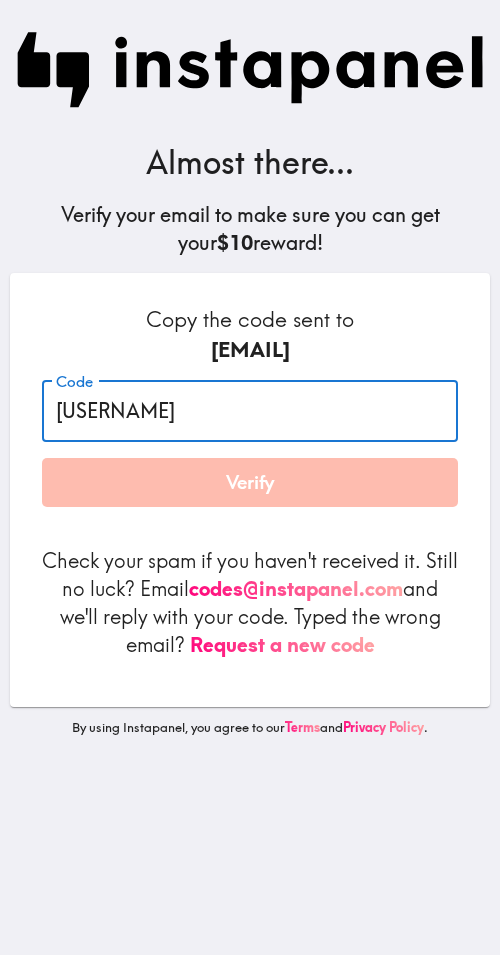type on "[USERNAME]" 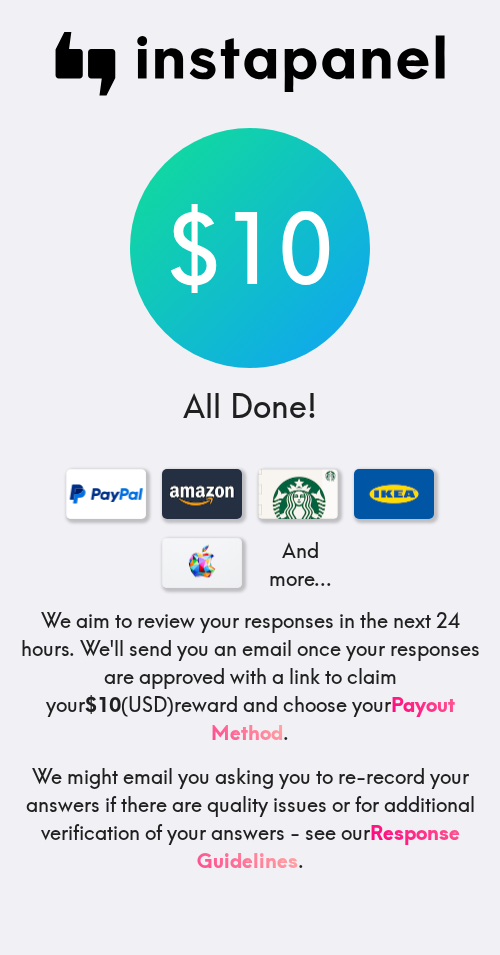drag, startPoint x: 403, startPoint y: 114, endPoint x: 416, endPoint y: 109, distance: 13.928389 